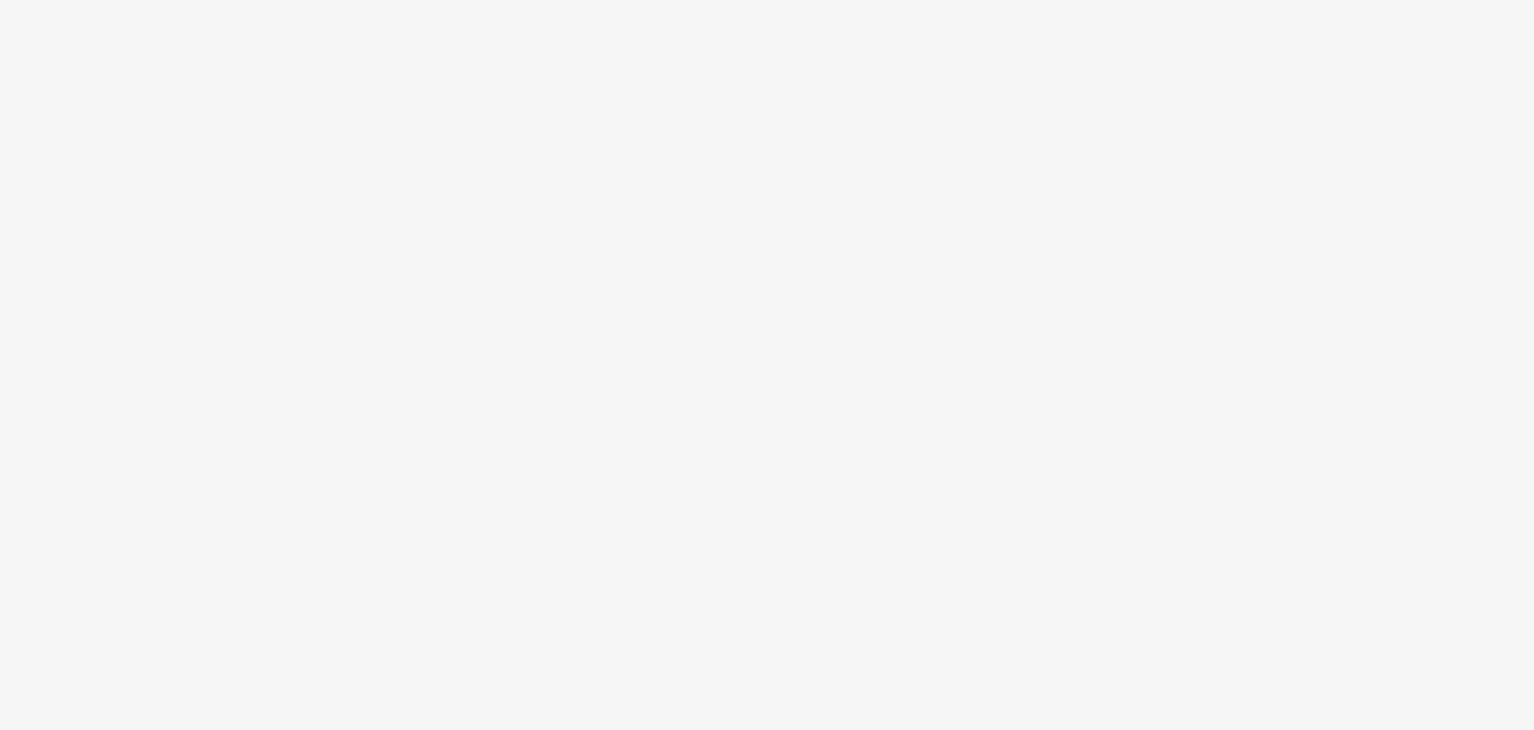 scroll, scrollTop: 0, scrollLeft: 0, axis: both 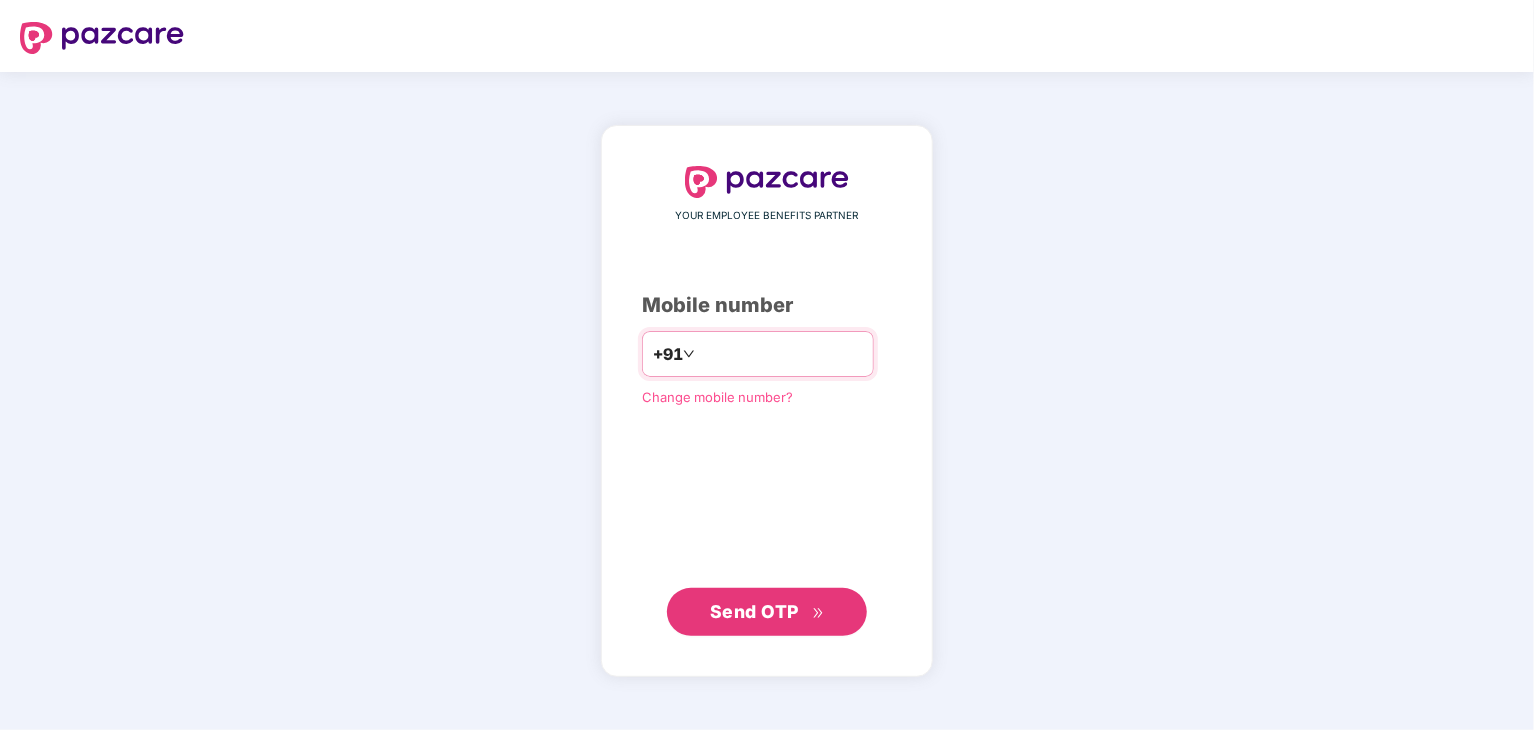 type on "**********" 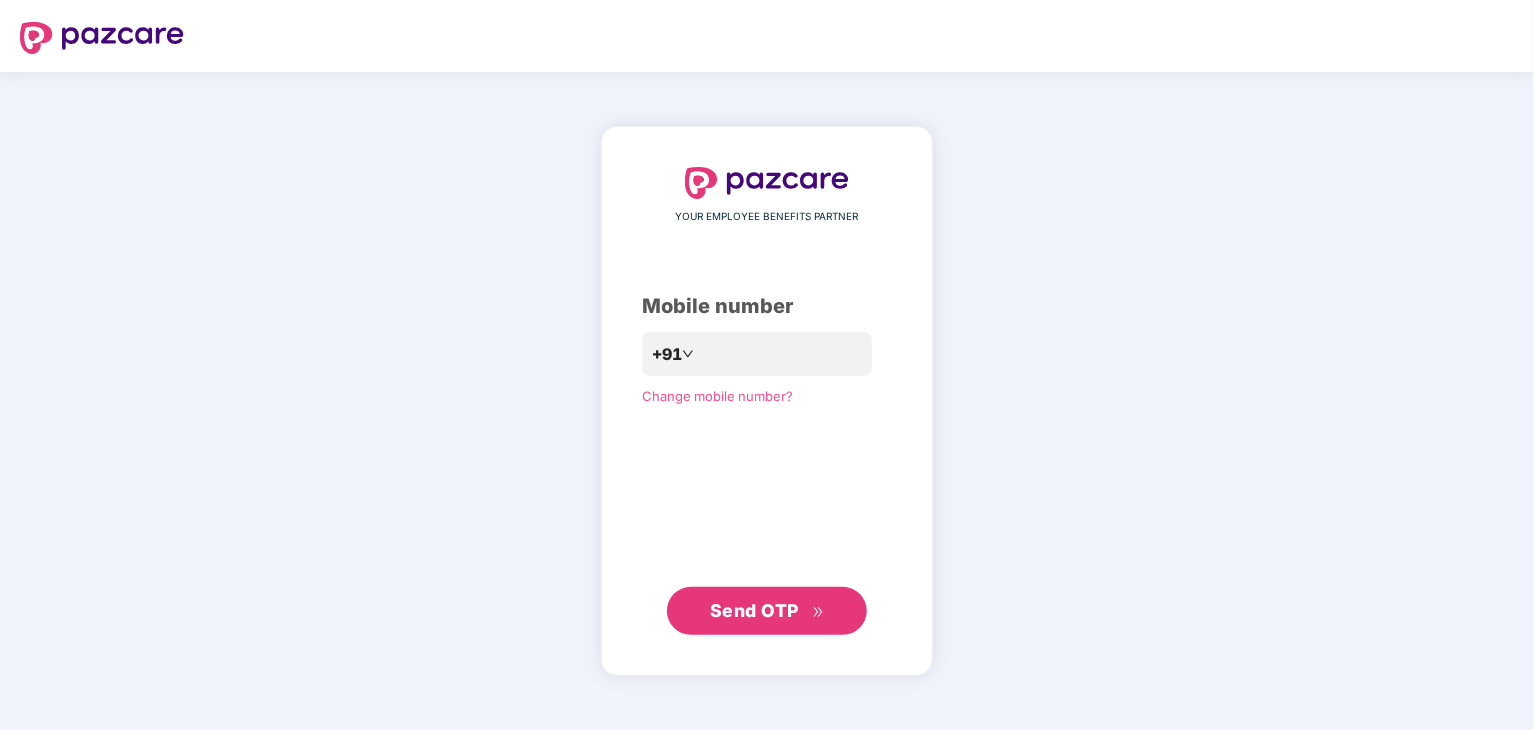 click on "Send OTP" at bounding box center [754, 610] 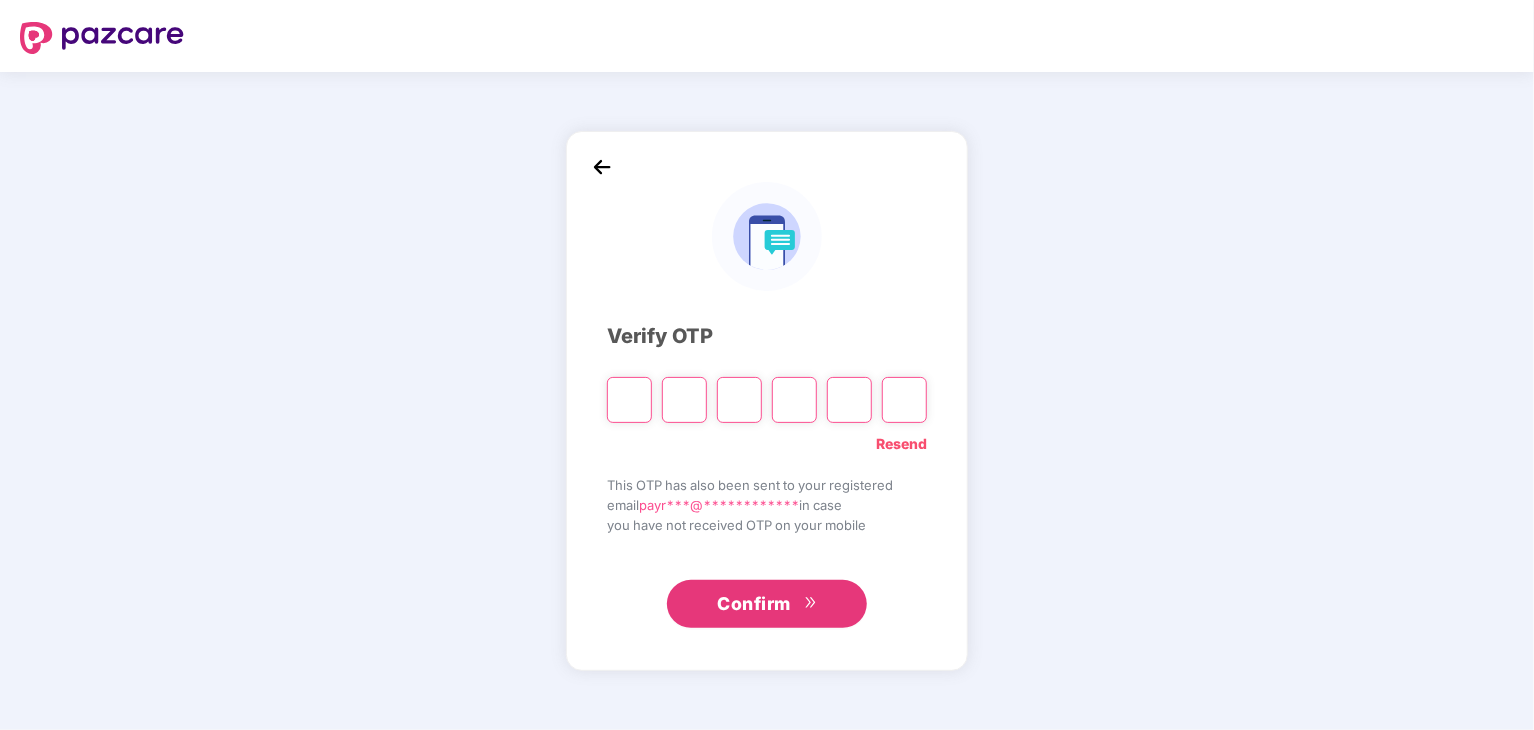 type on "*" 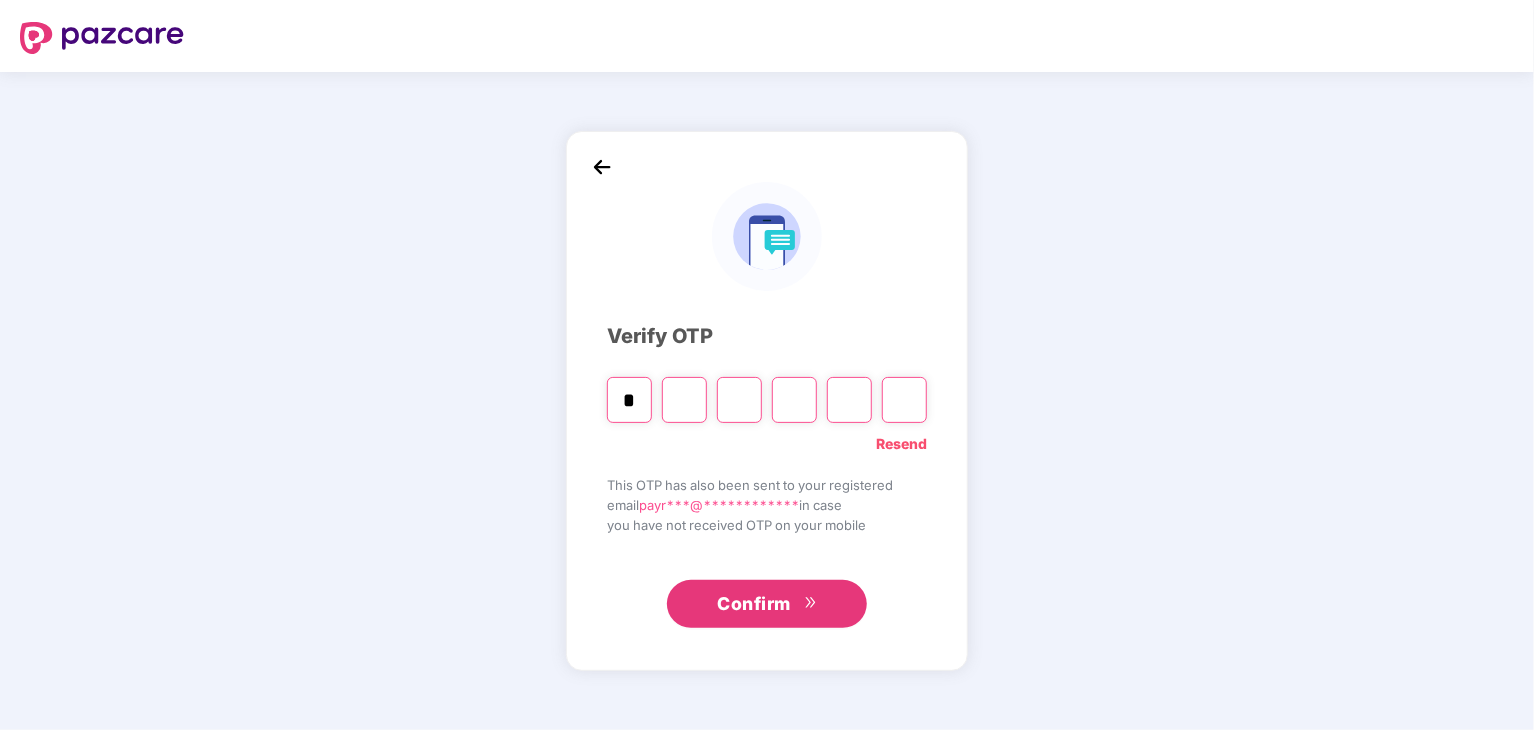 type on "*" 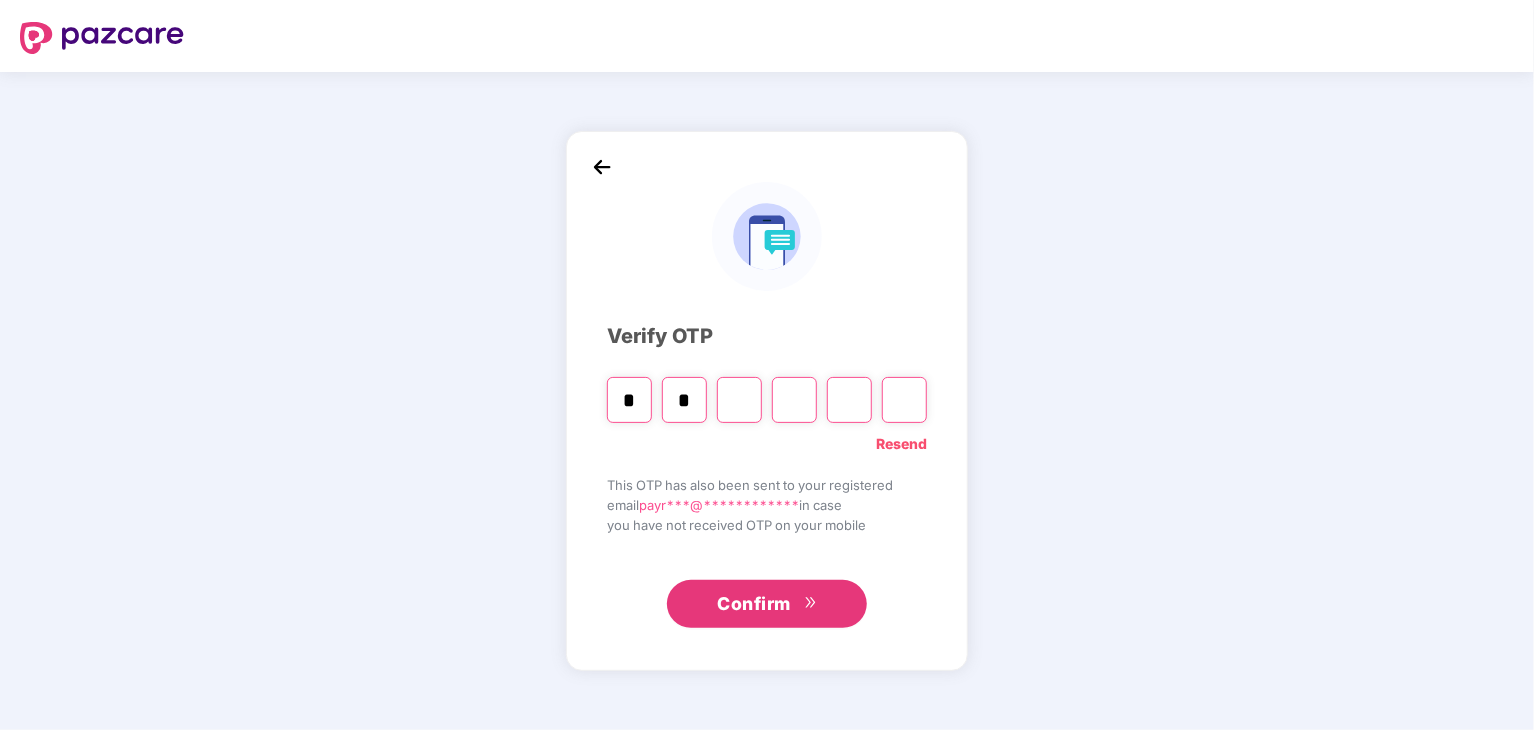 type on "*" 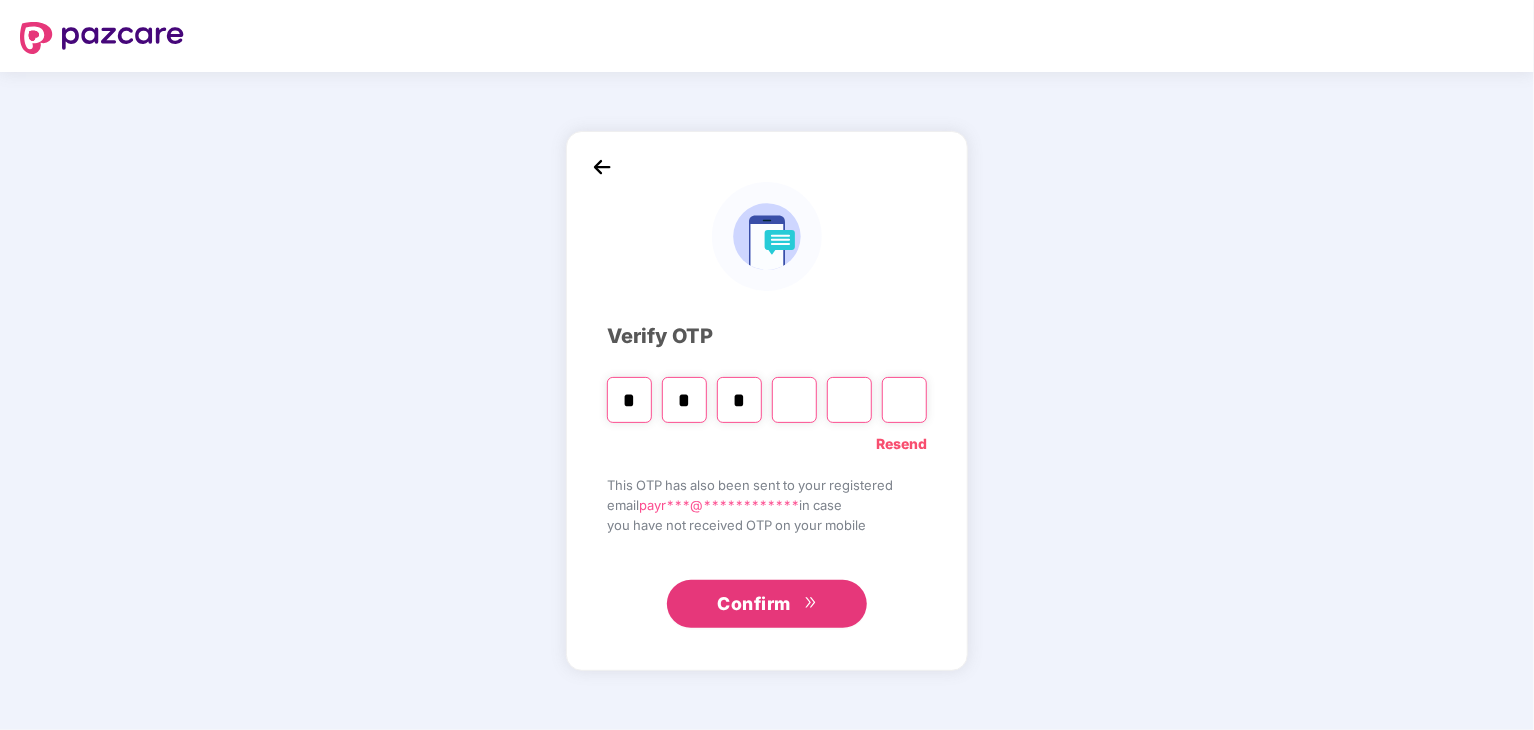 type 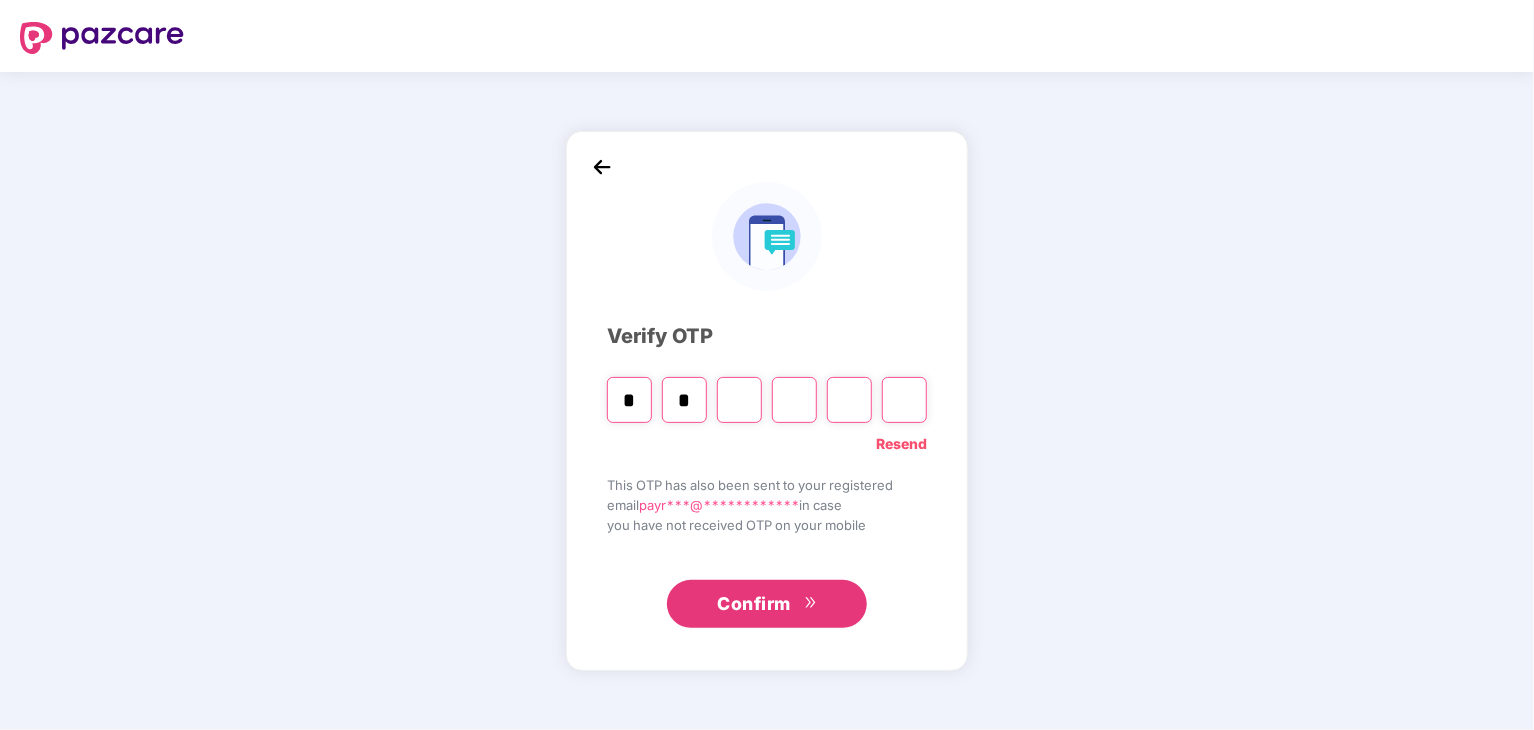 click at bounding box center [739, 400] 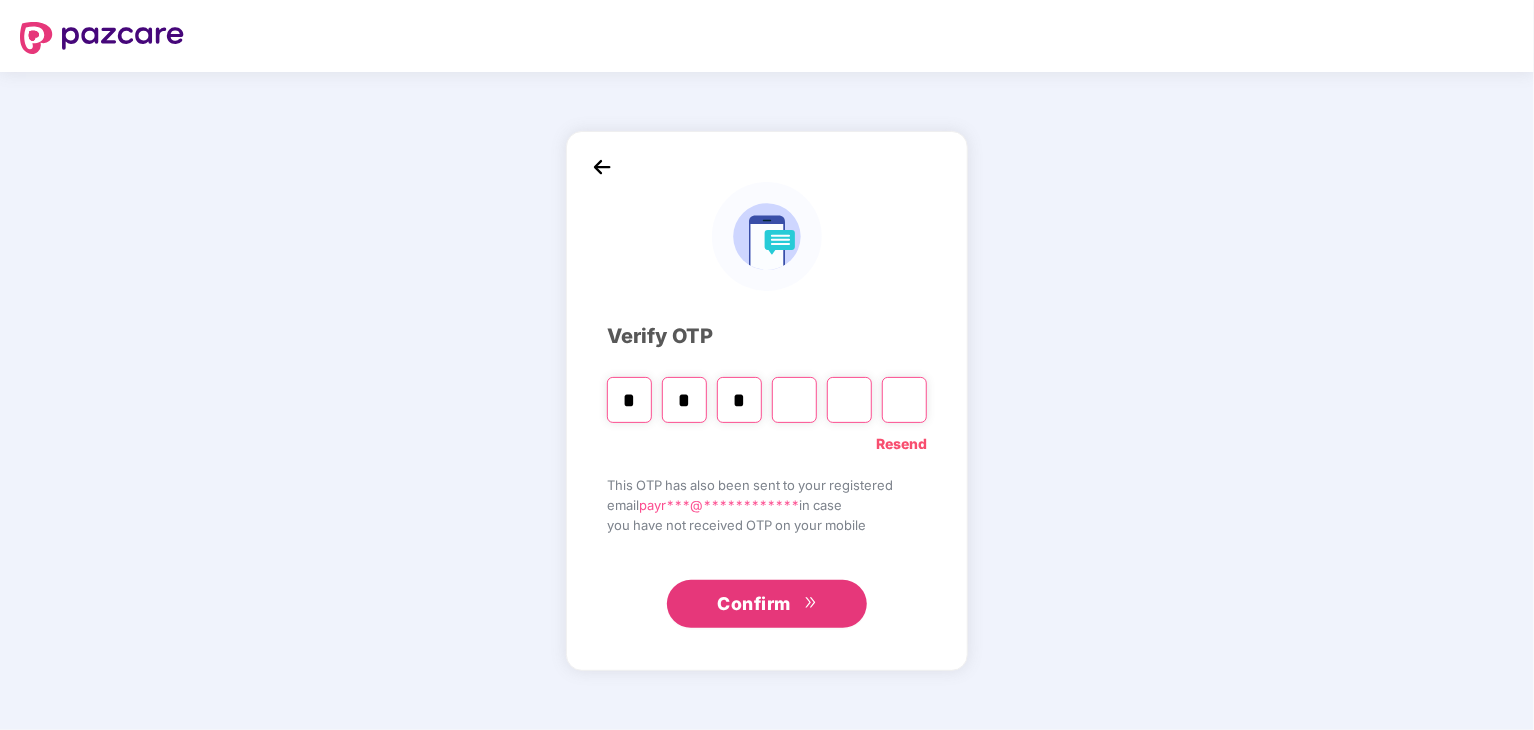 type on "*" 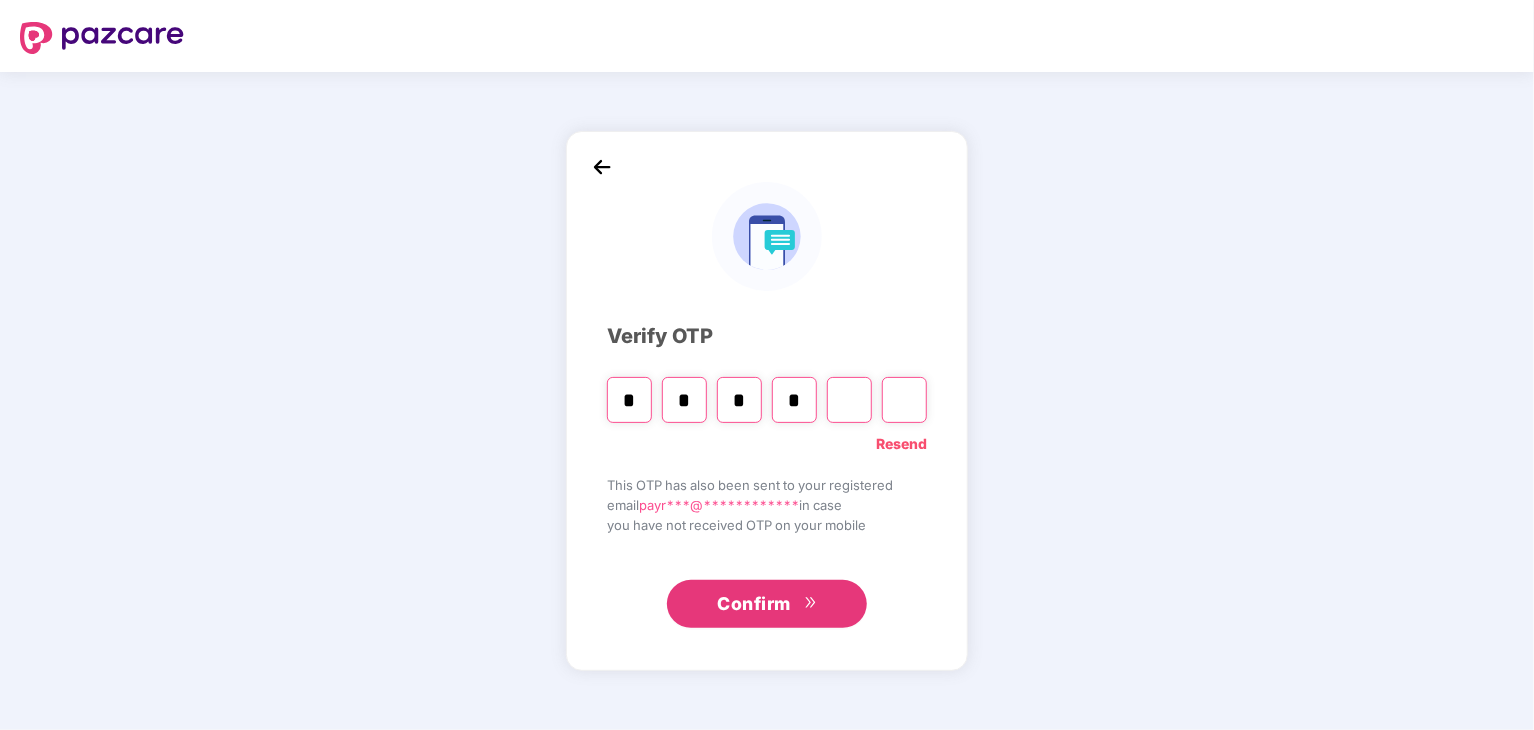type on "*" 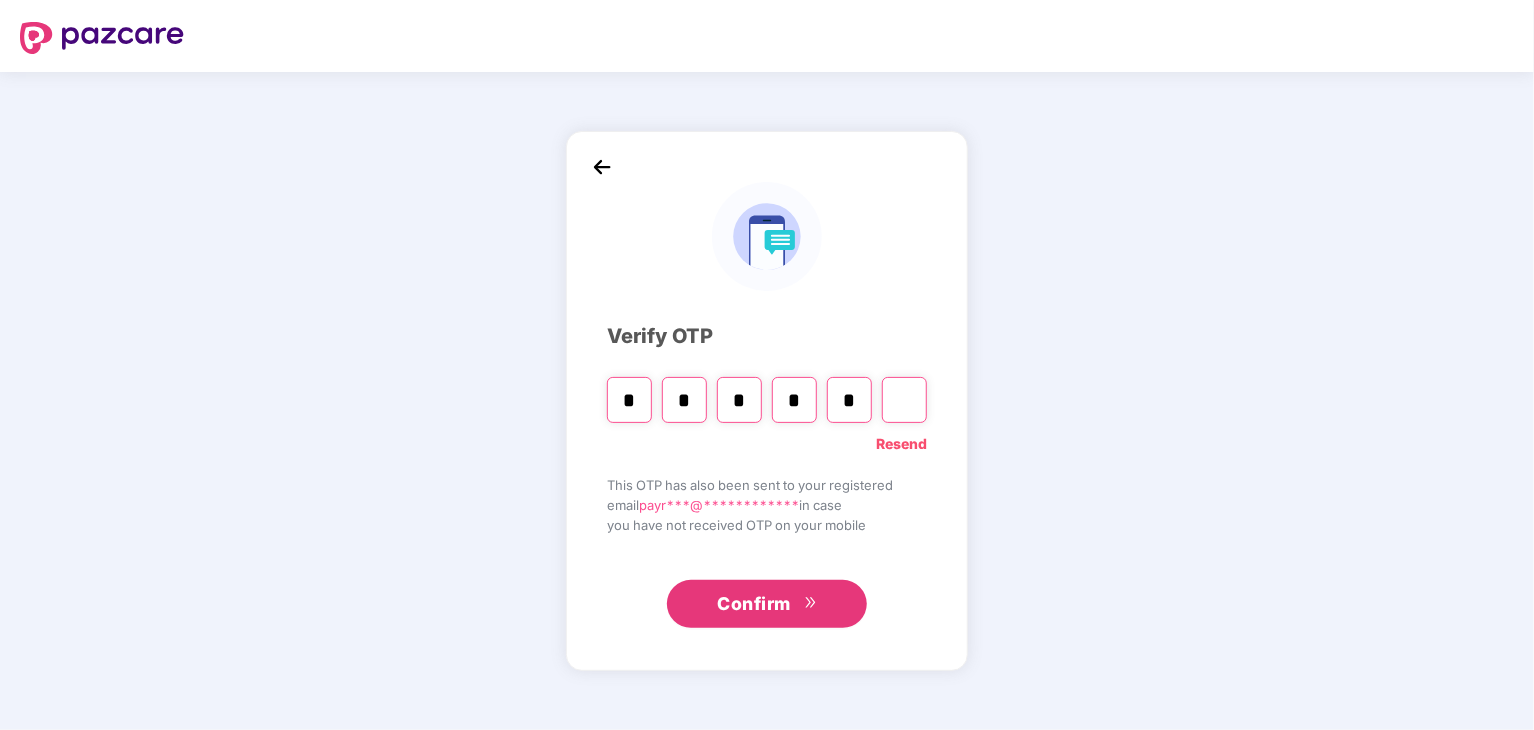 type on "*" 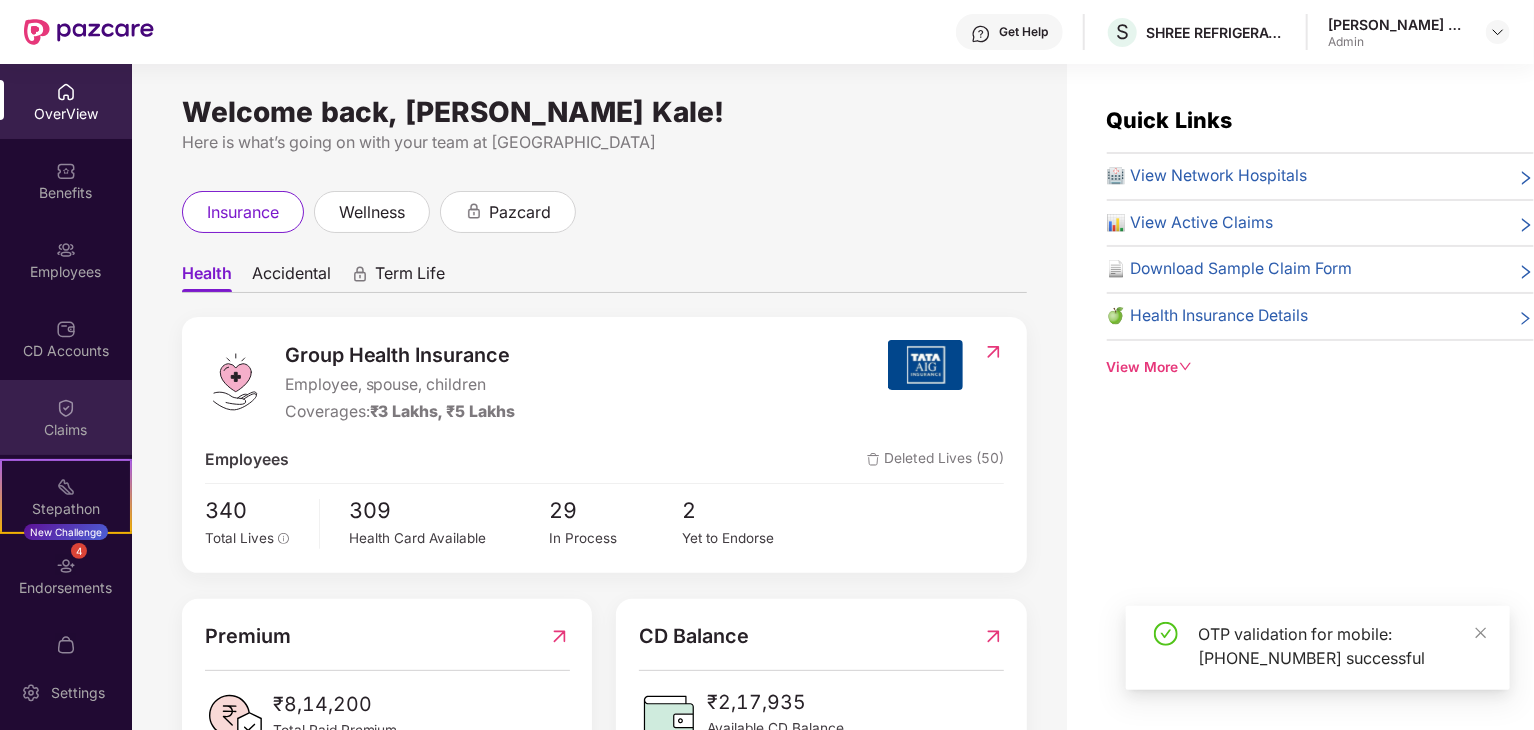 click at bounding box center [66, 408] 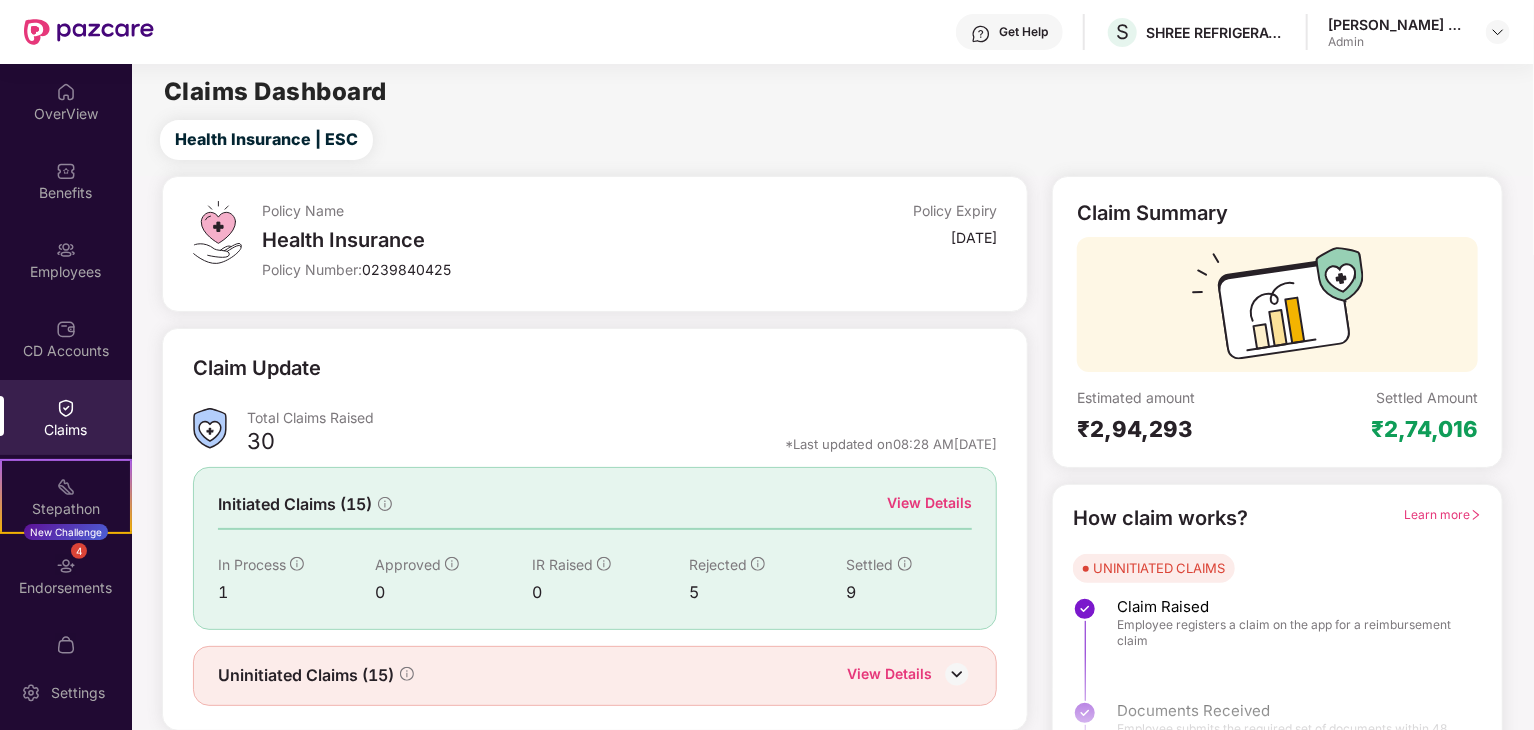 scroll, scrollTop: 40, scrollLeft: 0, axis: vertical 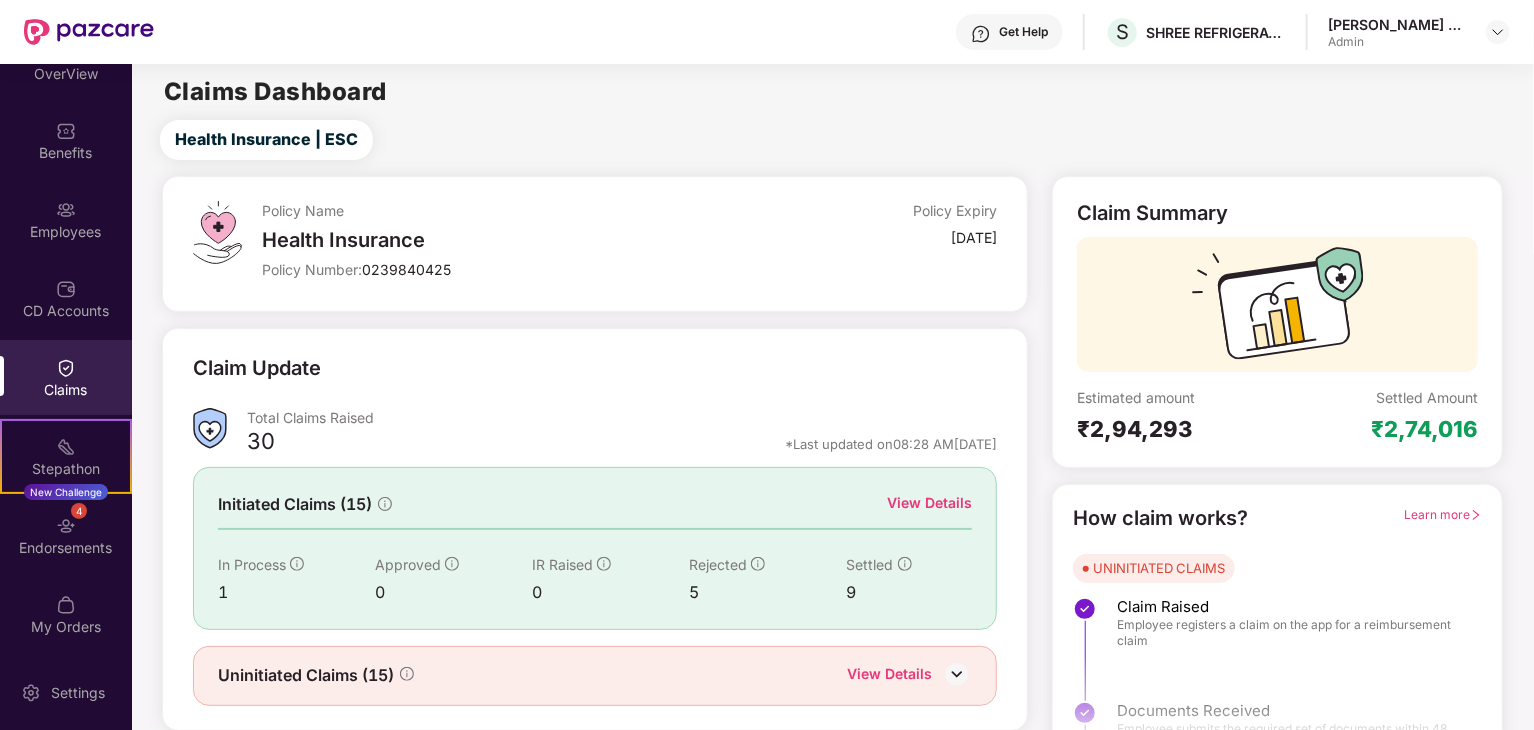 click on "Policy Name Health Insurance  Policy Number:  0239840425 Policy Expiry [DATE] Claim Update Total Claims Raised 30 *Last updated on  08:28 AM[DATE] Initiated Claims (15) View Details In Process 1 Approved 0 IR Raised 0 Rejected 5 Settled 9 Uninitiated Claims (15) View Details Claim Summary Estimated amount ₹2,94,293 Settled Amount ₹2,74,016 How claim works? Learn more  UNINITIATED CLAIMS Claim Raised Employee registers a claim on the app for a reimbursement claim Documents Received Employee submits the required set of documents within 48 hours of raising the claim on the app Claim Intimation The employee has been requested to forward the required documents to the insurer, however, the insurer has not acknowledged receiving them yet INITIATED CLAIMS Under Process The Claim is being reviewed by the TPA/Insurer IR Raised More information/documents is required by the TPA/Insurer Approved The Claim has been approved and the final claim amount has been finalised Settled" at bounding box center (832, 479) 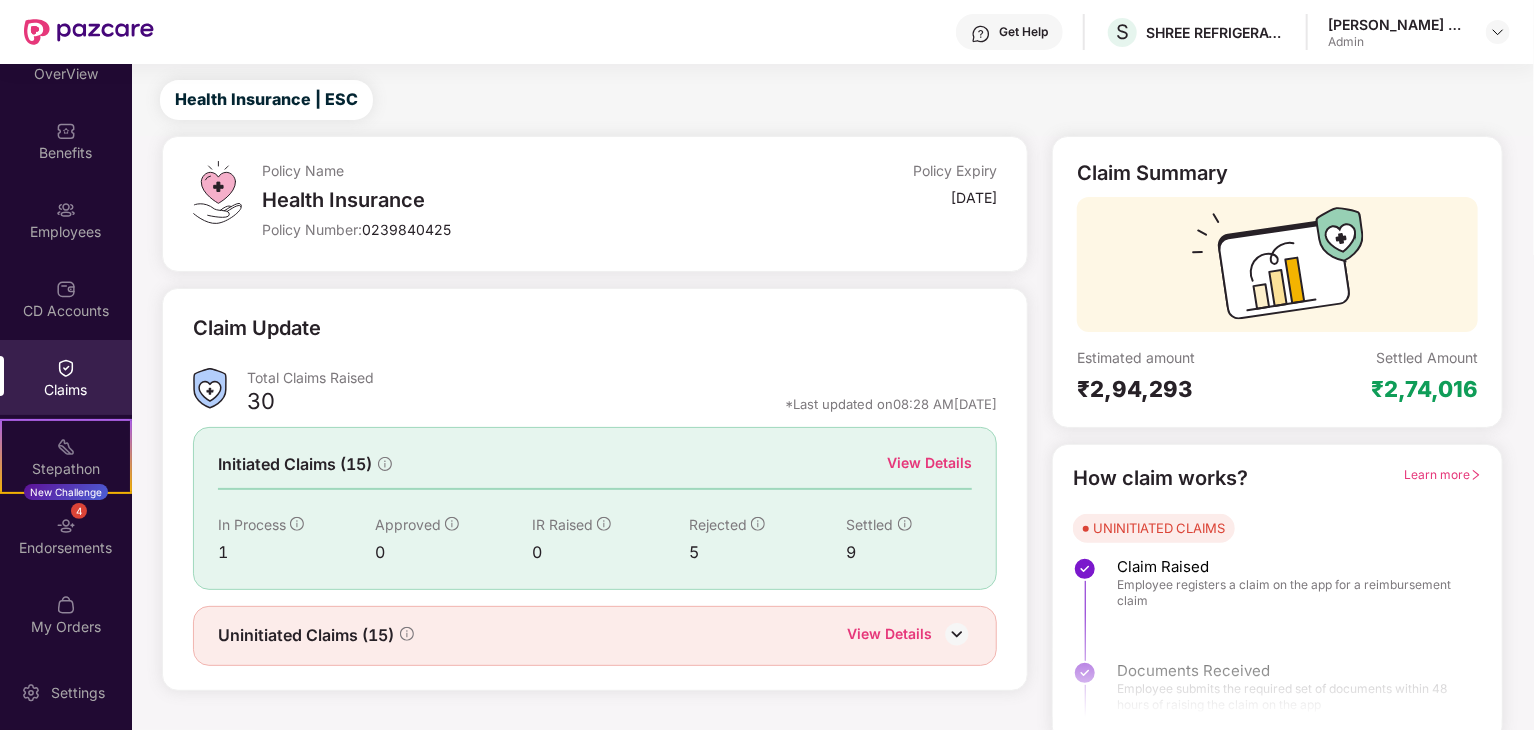 scroll, scrollTop: 52, scrollLeft: 0, axis: vertical 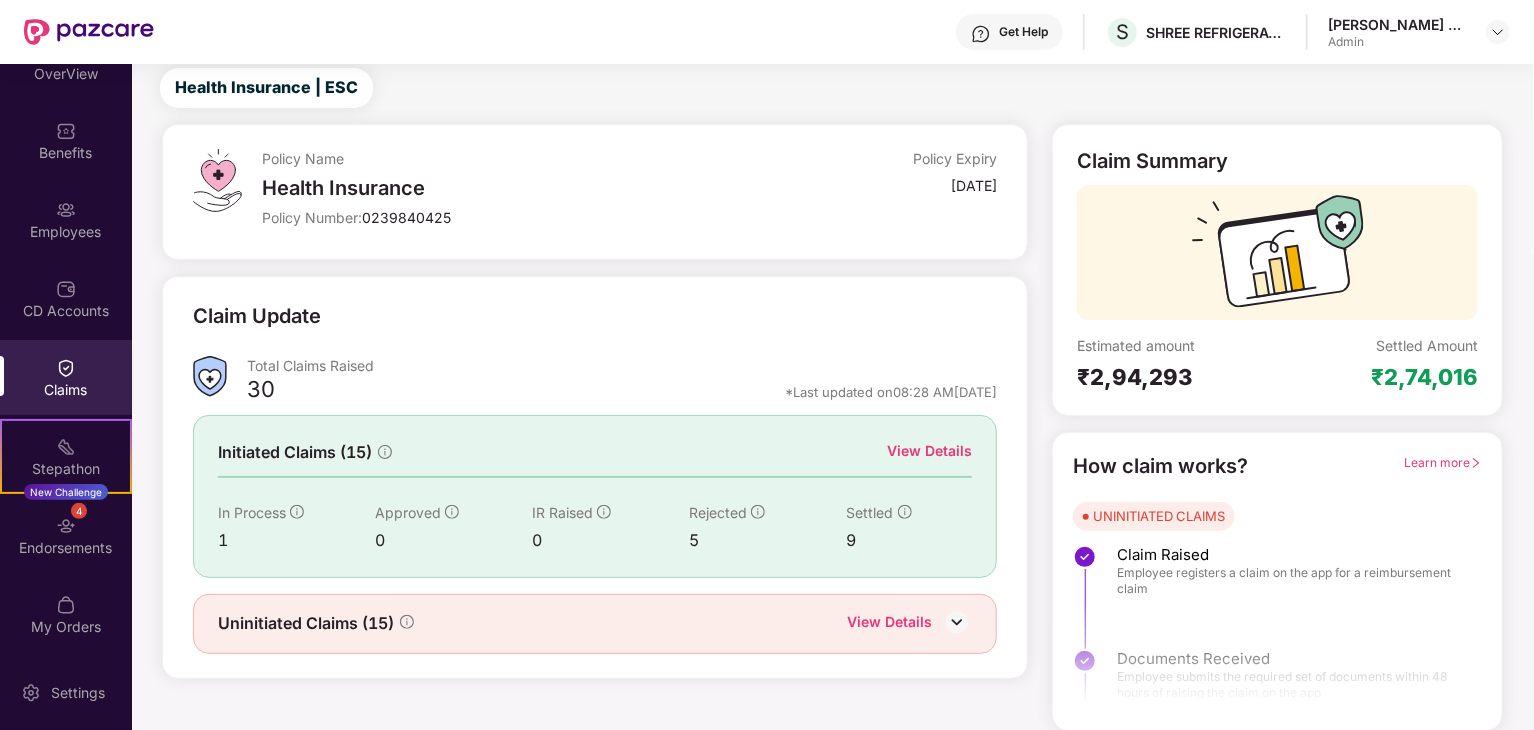 click on "View Details" at bounding box center (889, 624) 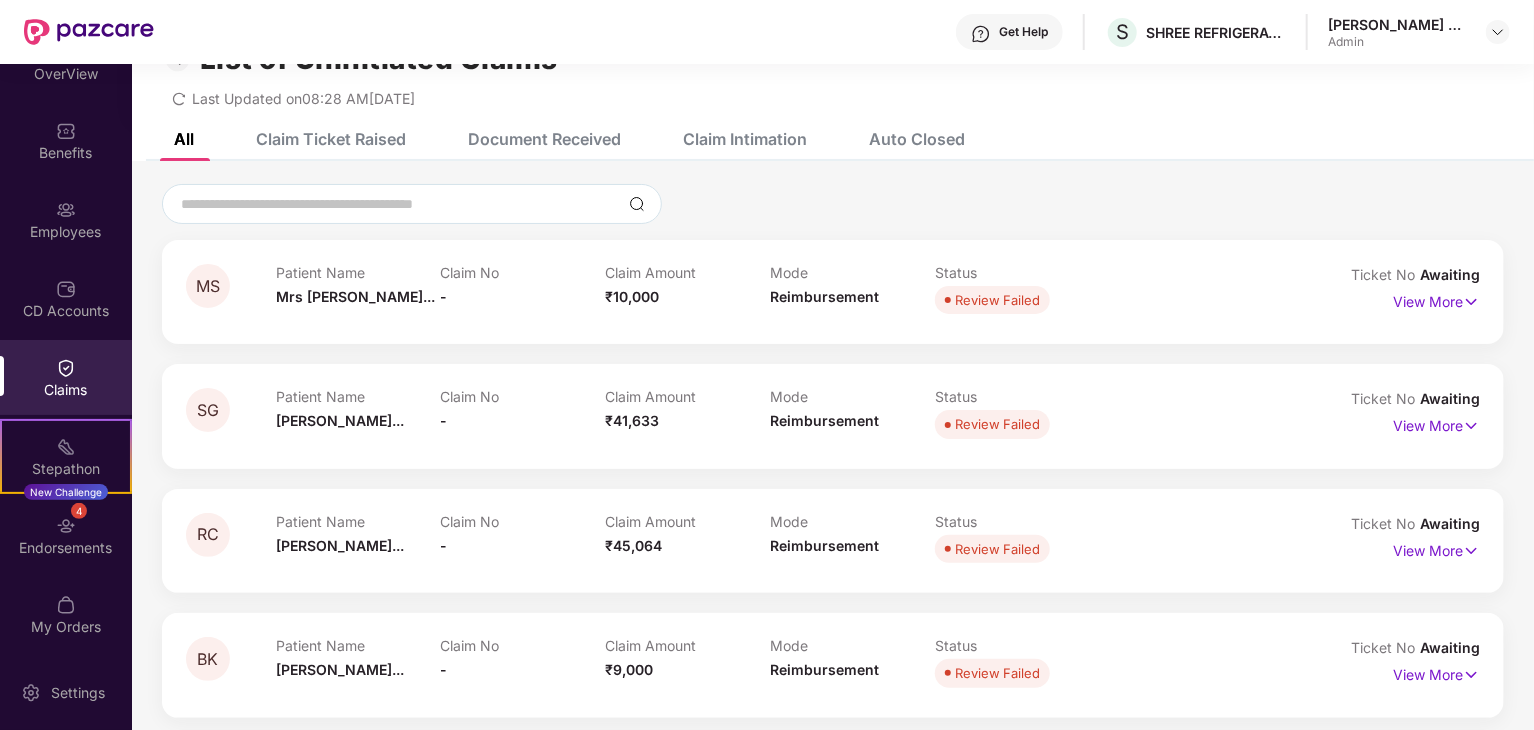 click on "Claim Ticket Raised" at bounding box center (331, 139) 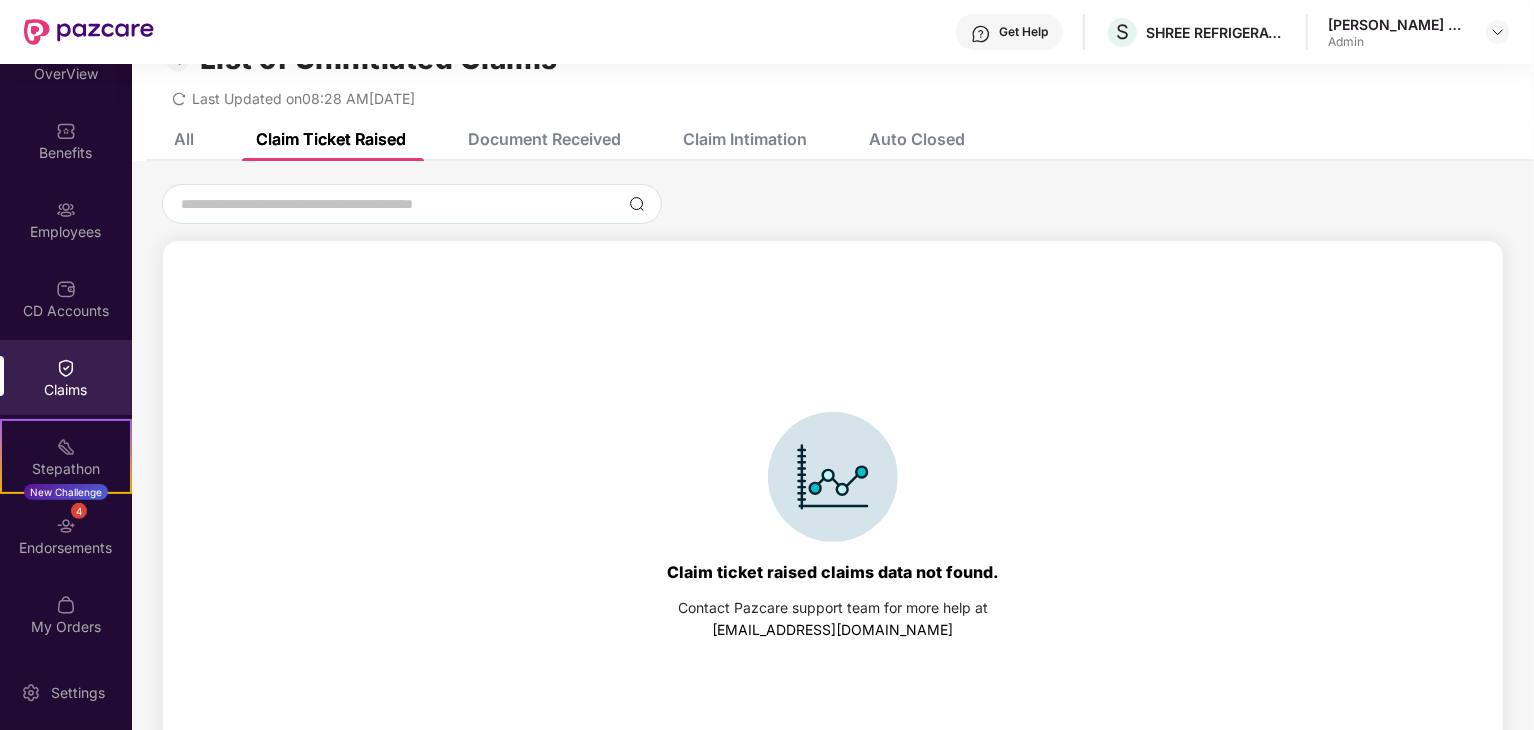 click on "All" at bounding box center [184, 139] 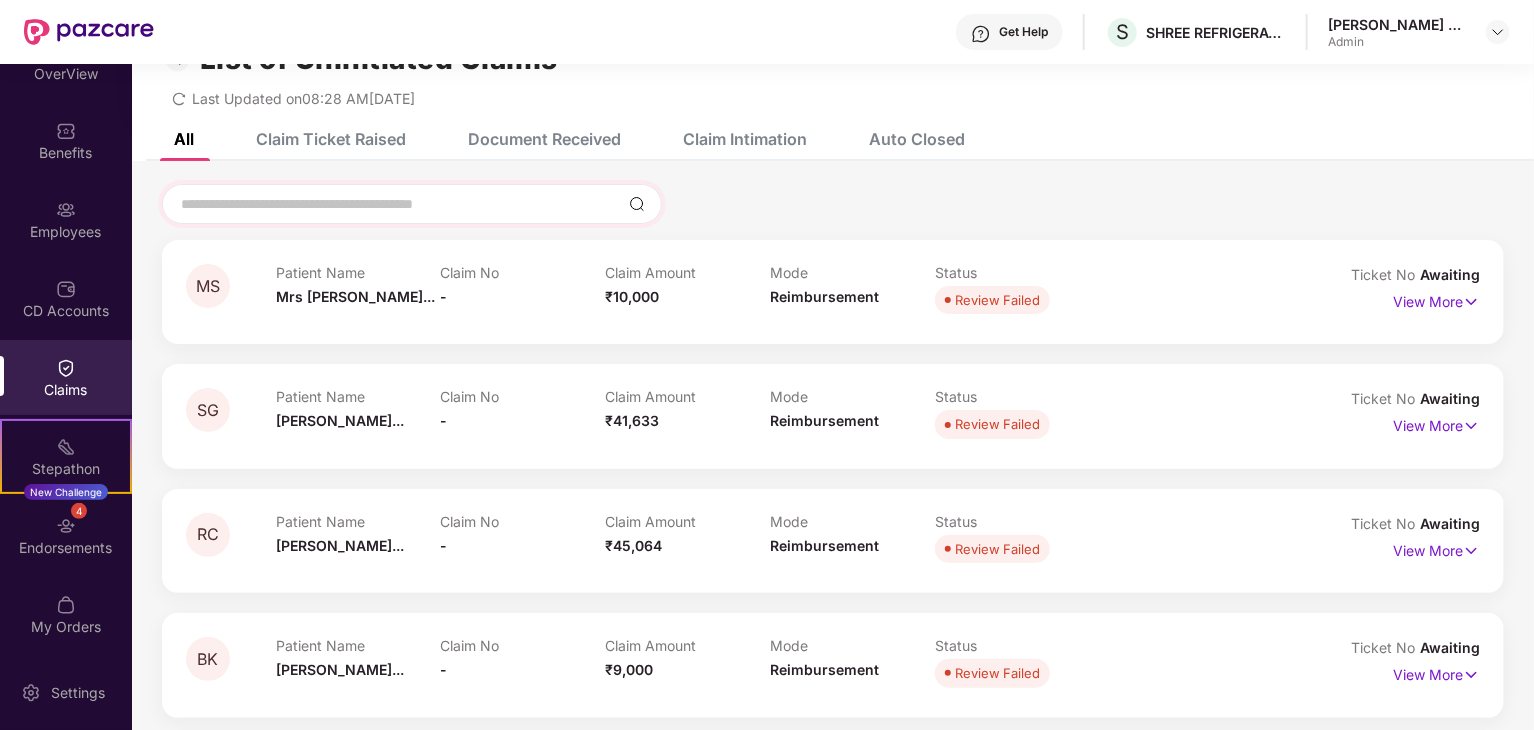 click at bounding box center (412, 204) 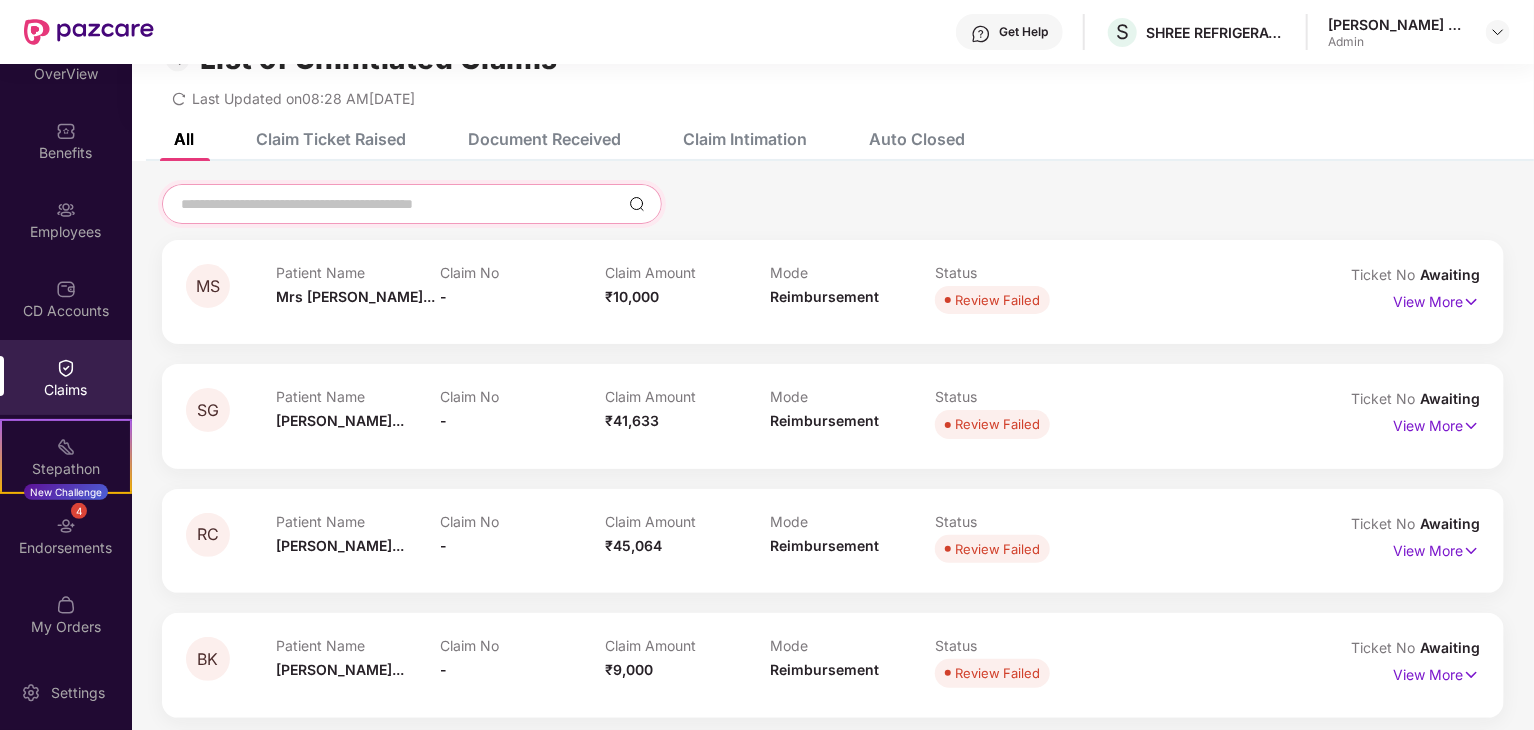 click at bounding box center [400, 204] 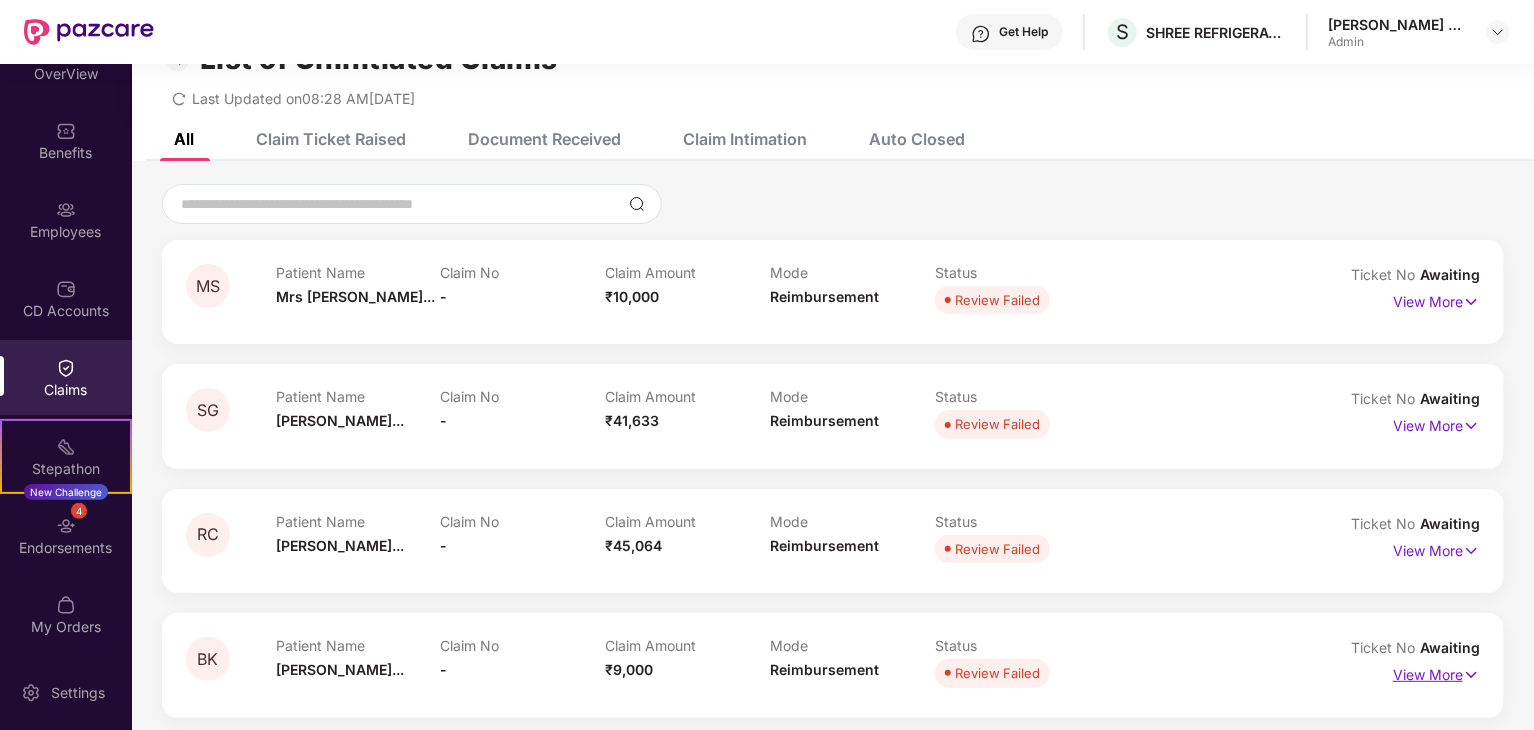 click on "View More" at bounding box center [1436, 672] 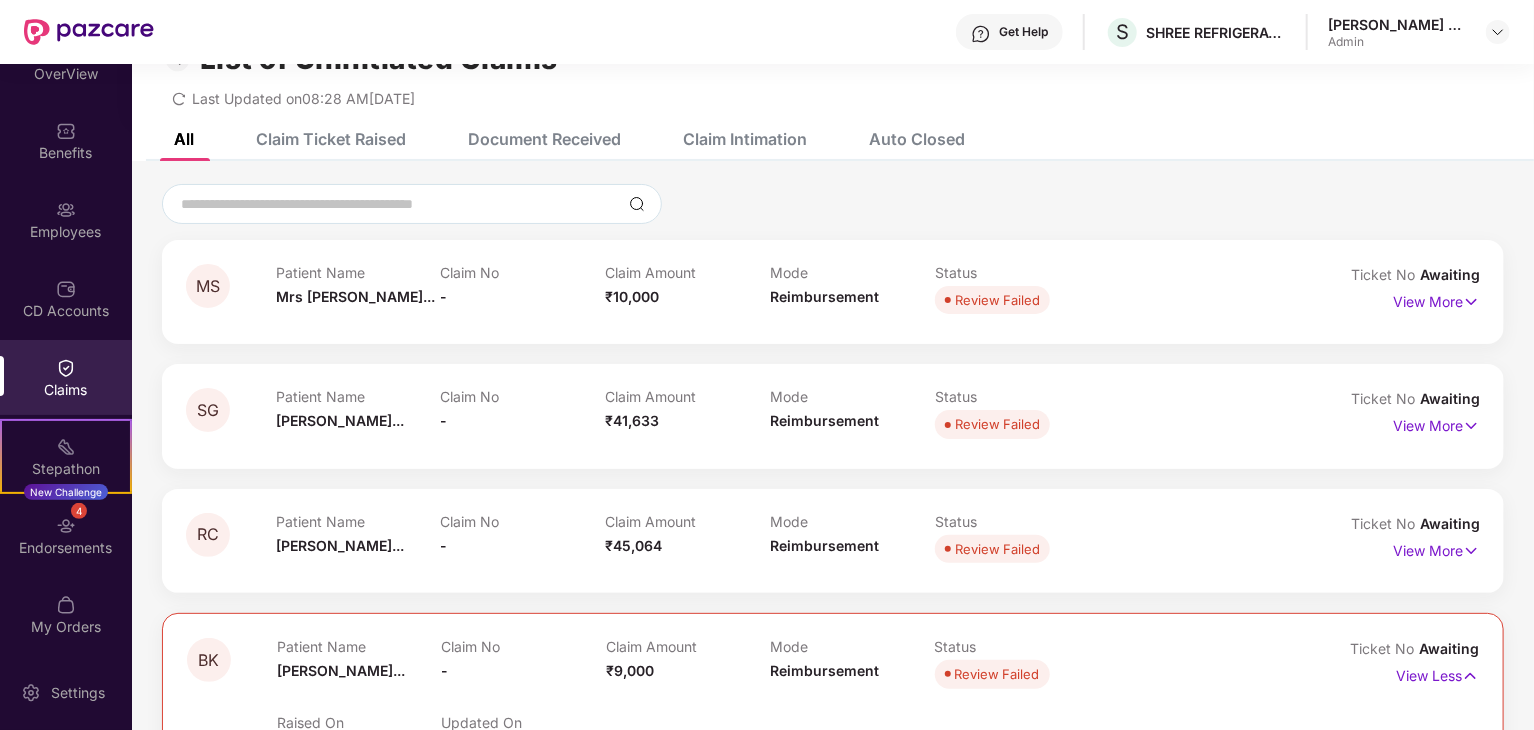 click on "RC Patient Name [PERSON_NAME]...   Claim No - Claim Amount ₹45,064 Mode Reimbursement Status Review Failed Ticket No Awaiting View More" at bounding box center (833, 541) 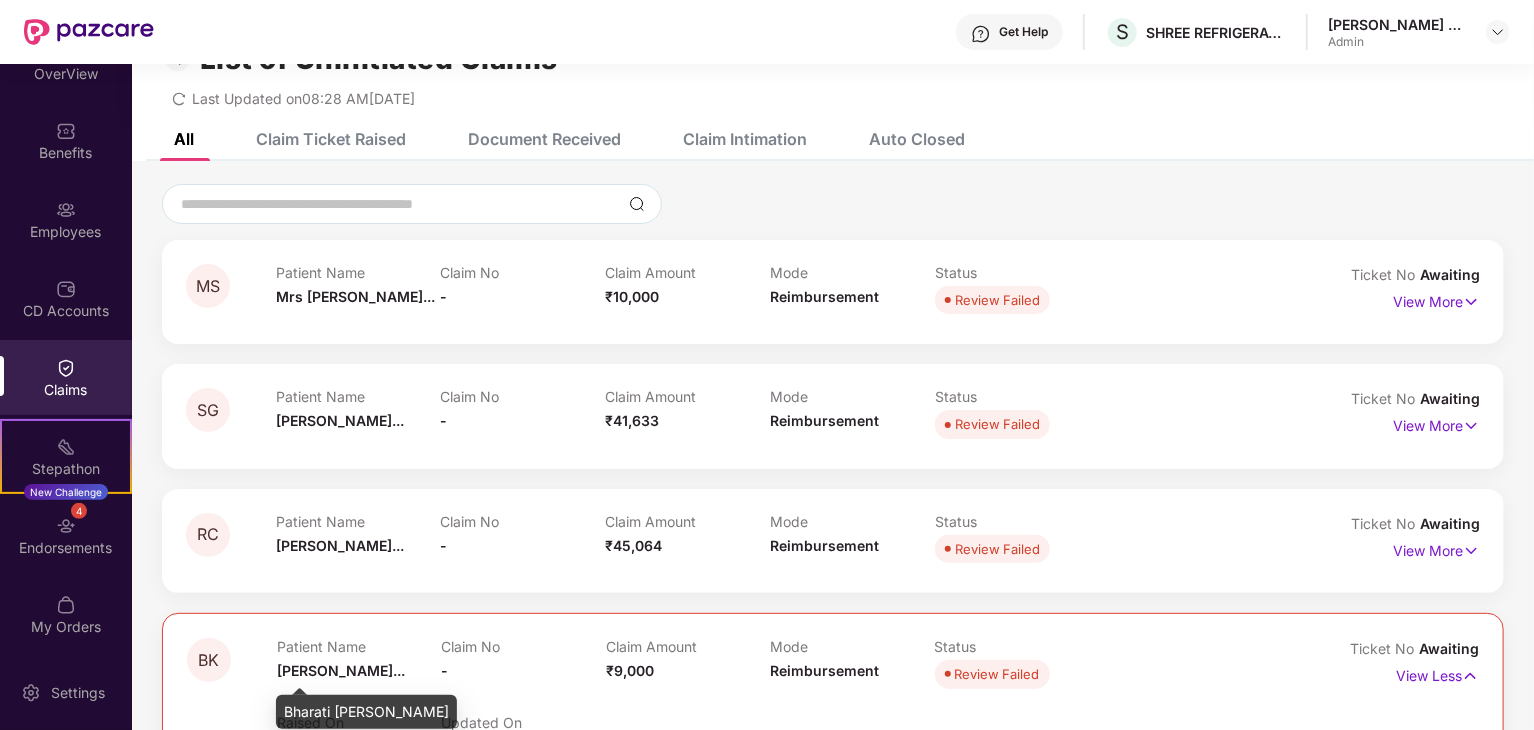 click on "[PERSON_NAME]..." at bounding box center (341, 670) 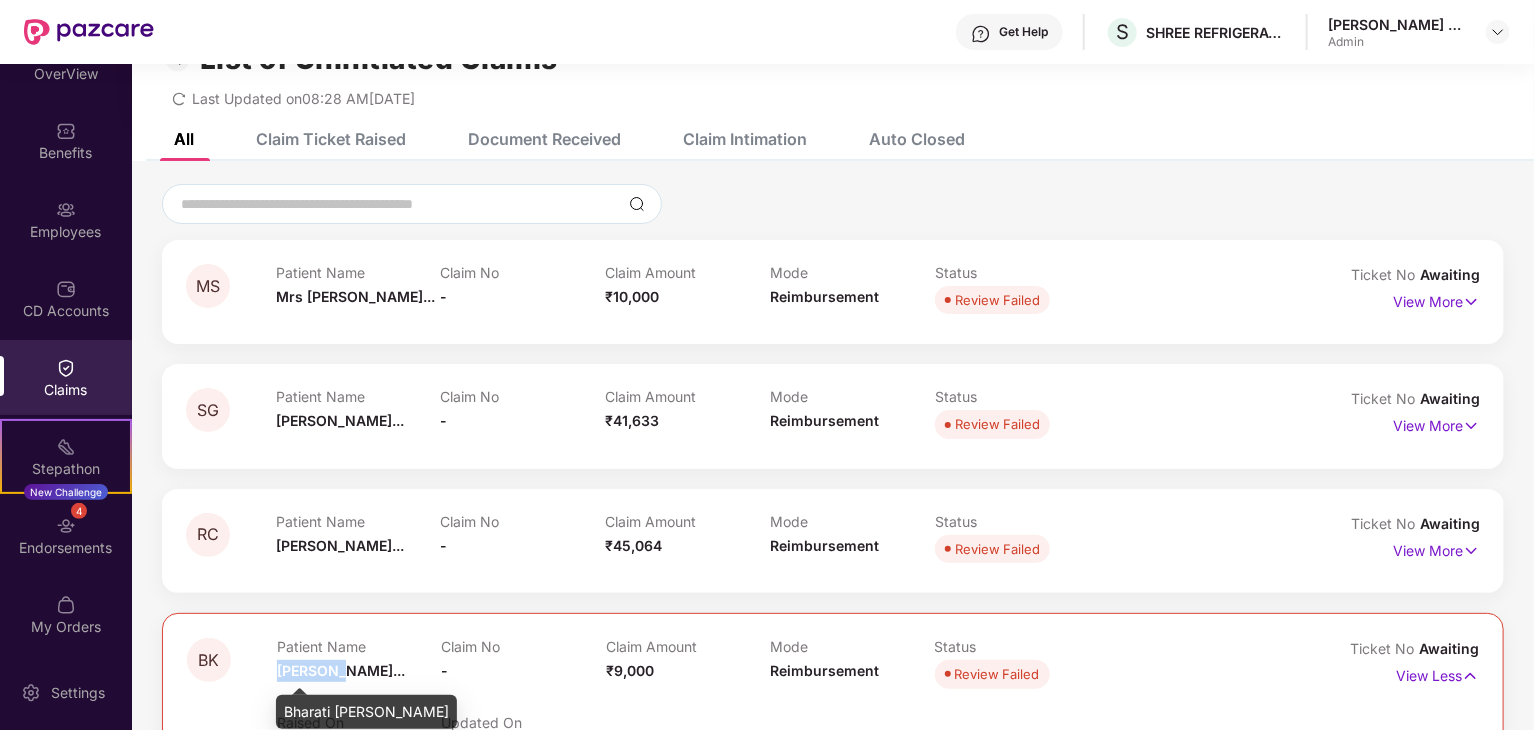 click on "[PERSON_NAME]..." at bounding box center [341, 670] 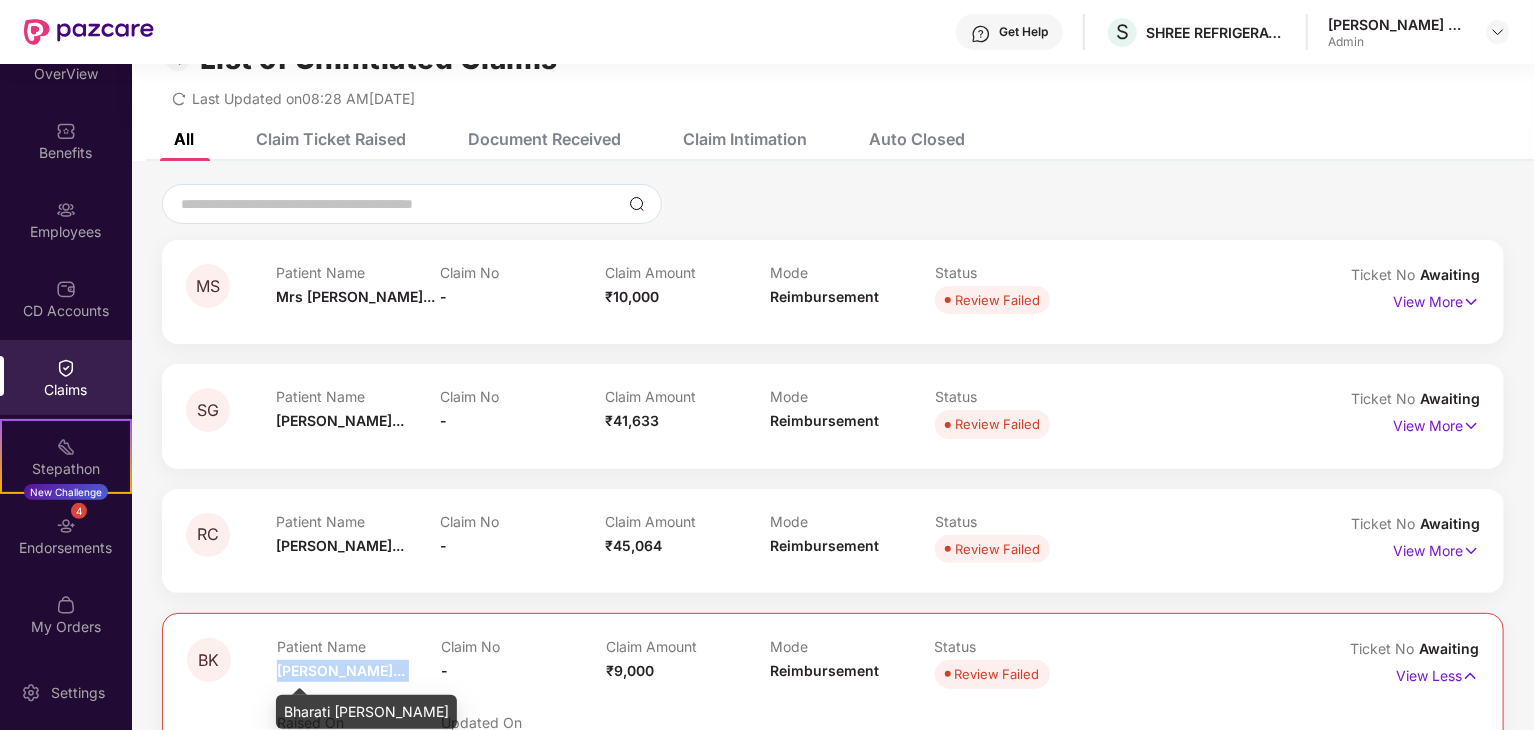 click on "[PERSON_NAME]..." at bounding box center (341, 670) 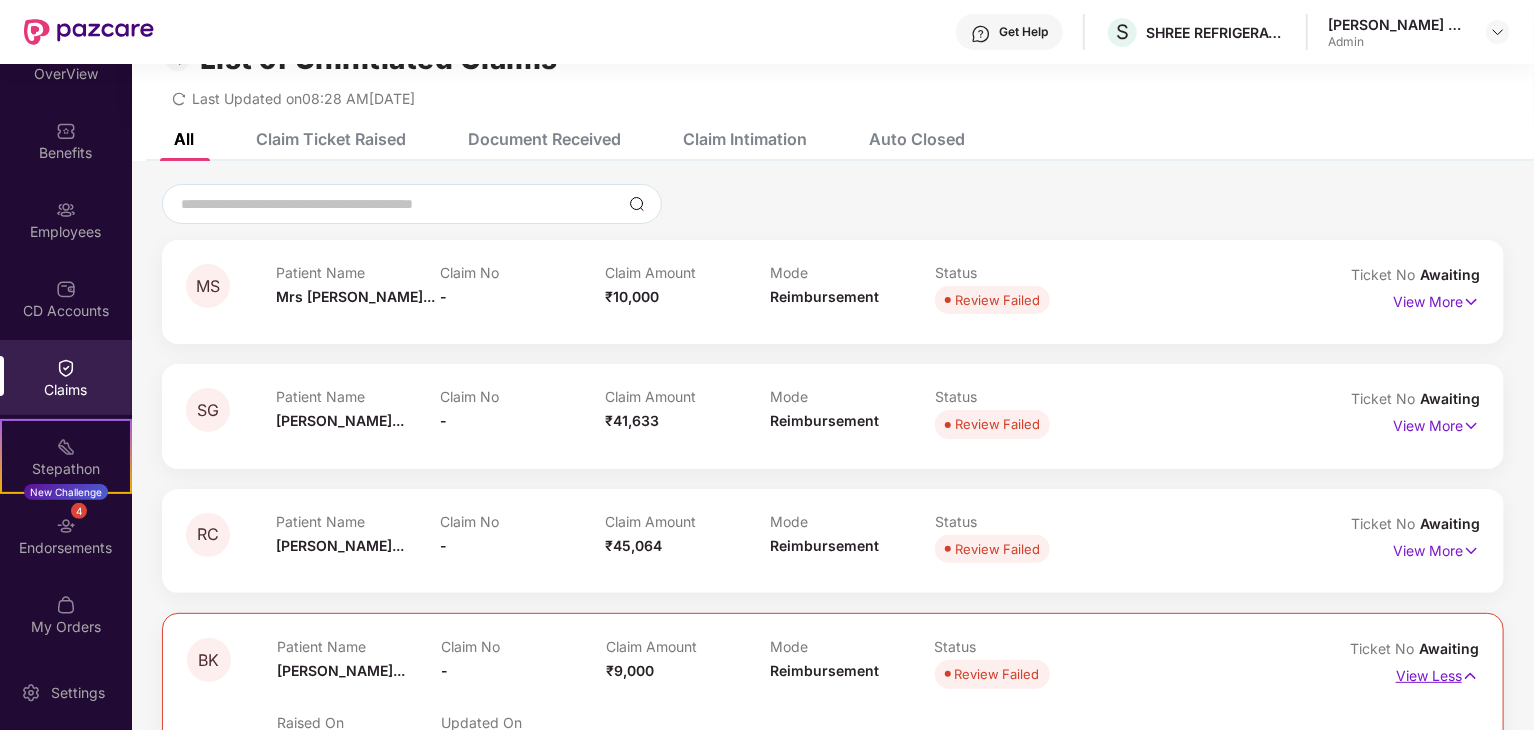 click on "View Less" at bounding box center (1437, 673) 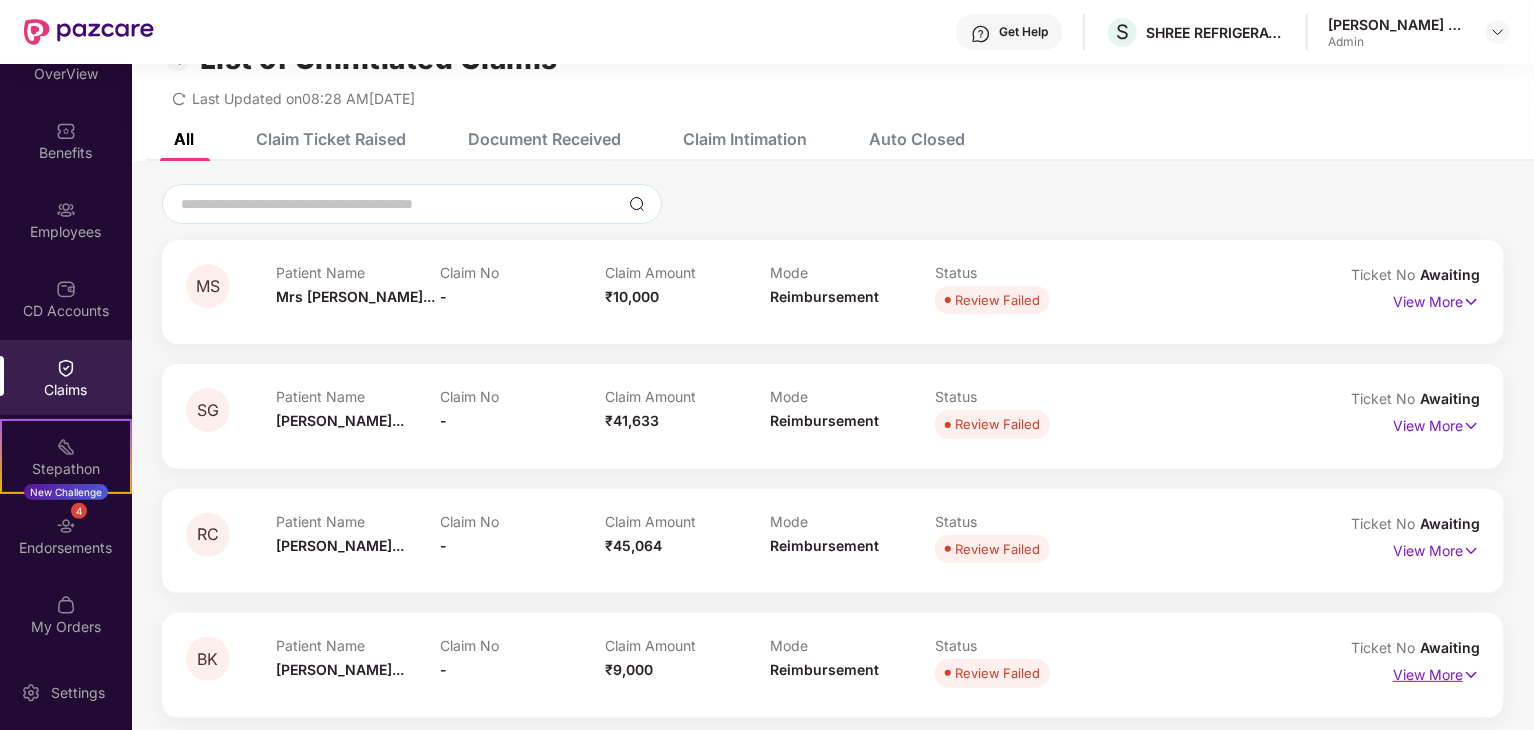click on "View More" at bounding box center [1436, 672] 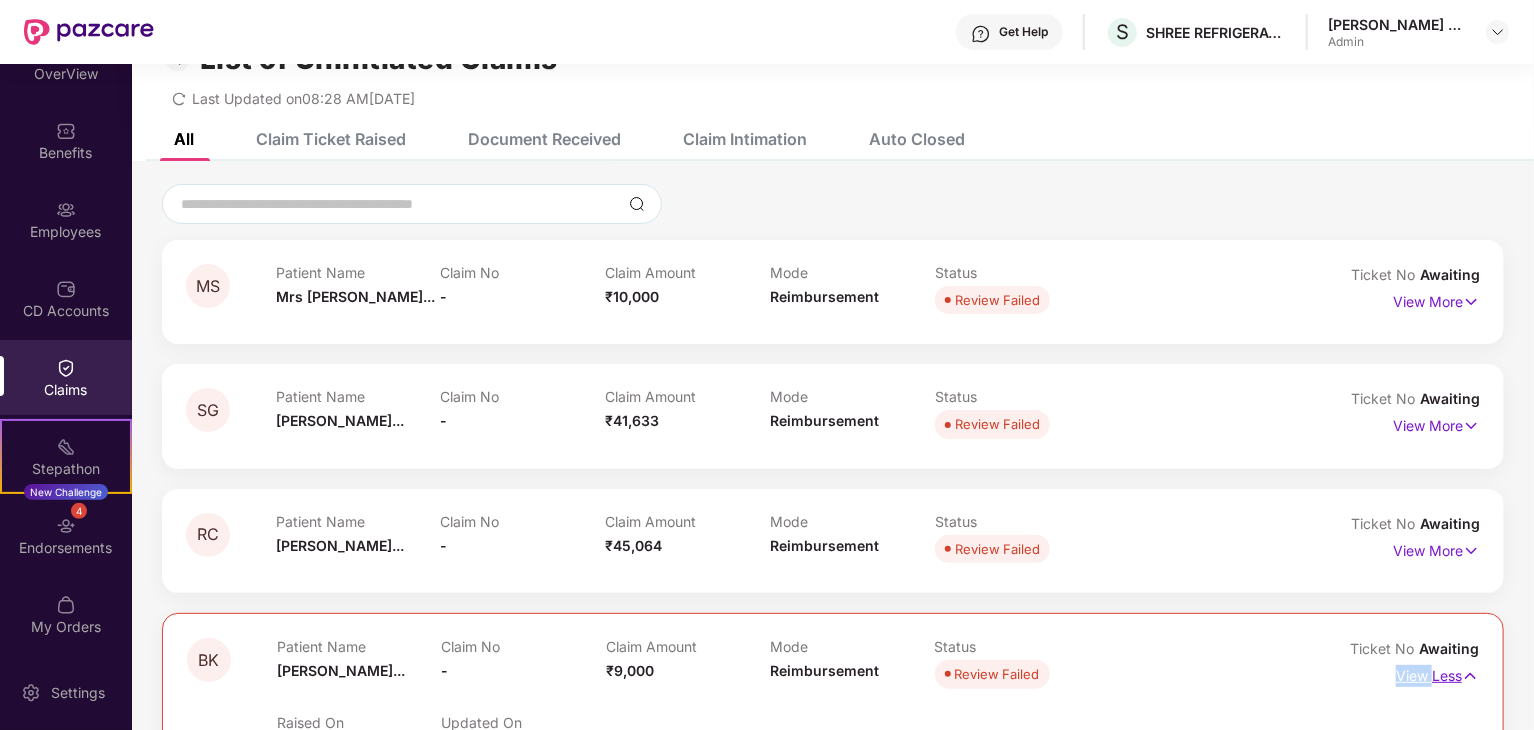 click on "View Less" at bounding box center [1437, 673] 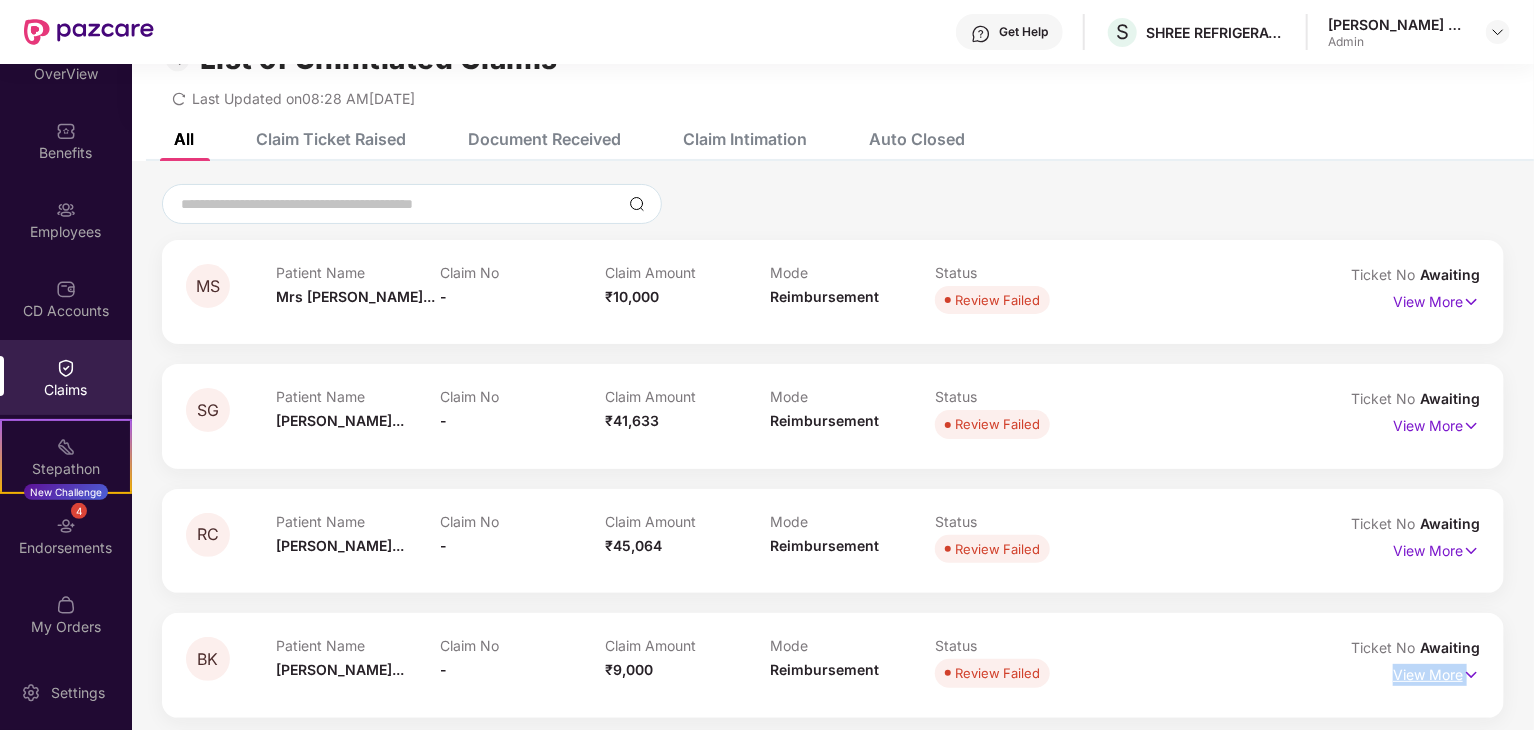 click on "View More" at bounding box center (1436, 672) 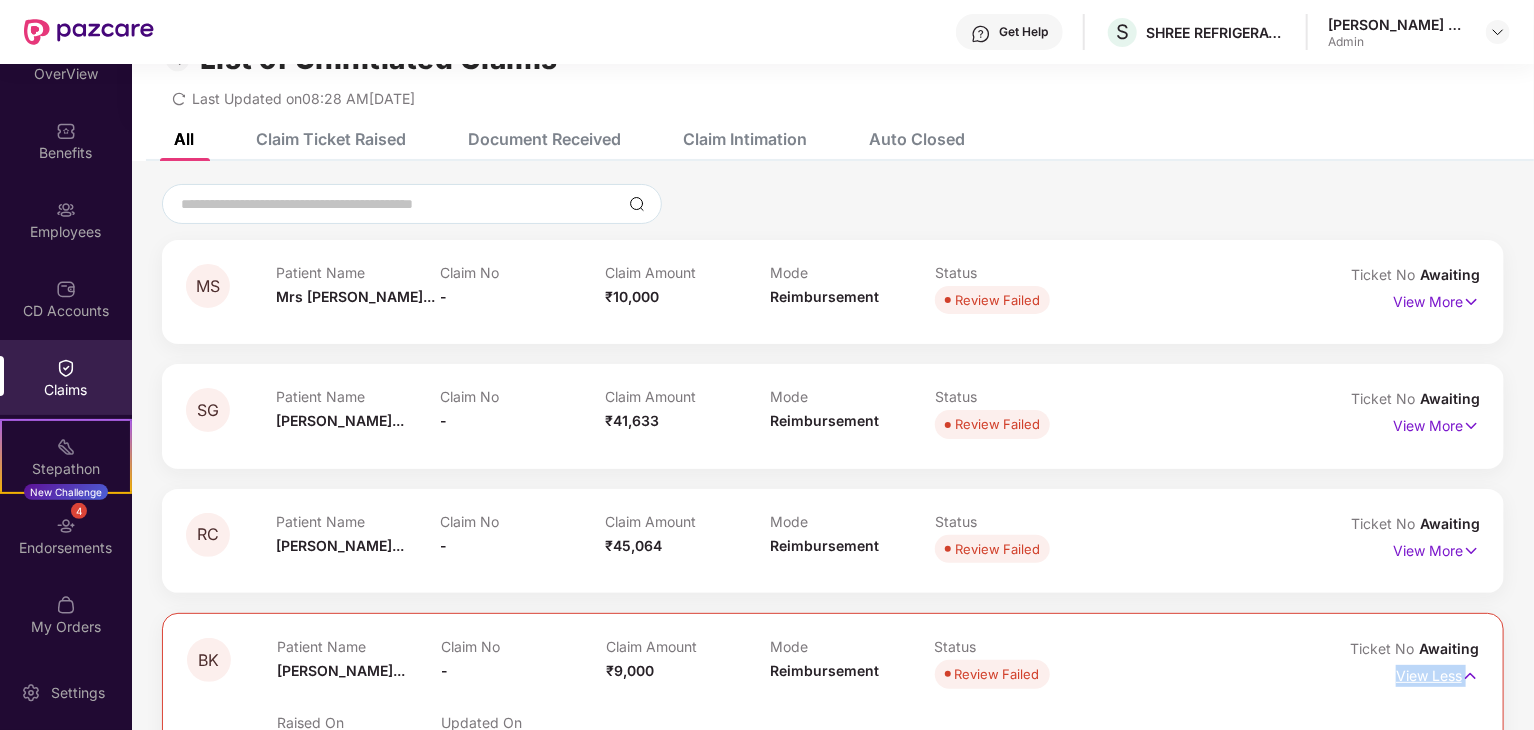 click on "View Less" at bounding box center (1437, 673) 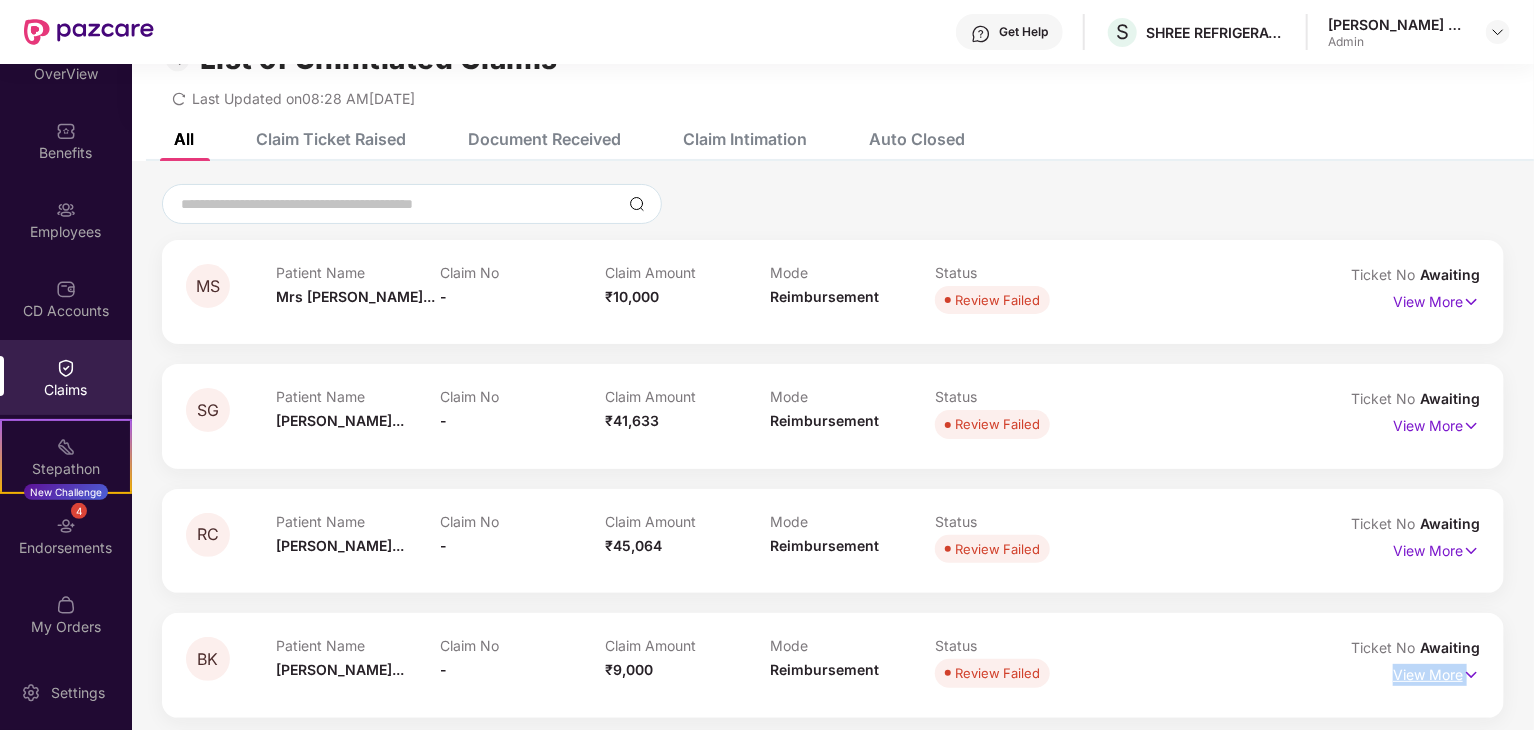 click on "View More" at bounding box center [1436, 672] 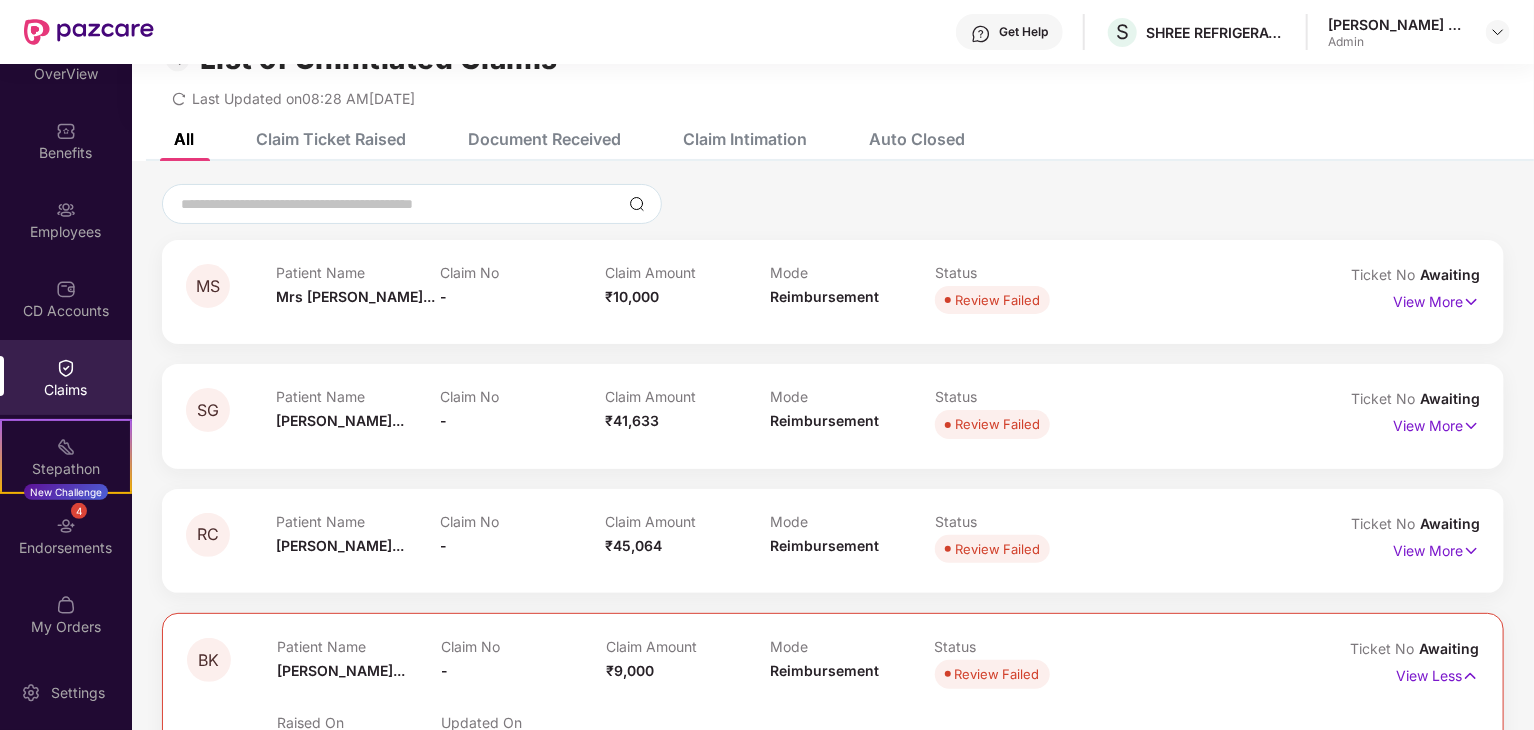 click on "Claim Amount ₹9,000" at bounding box center (688, 665) 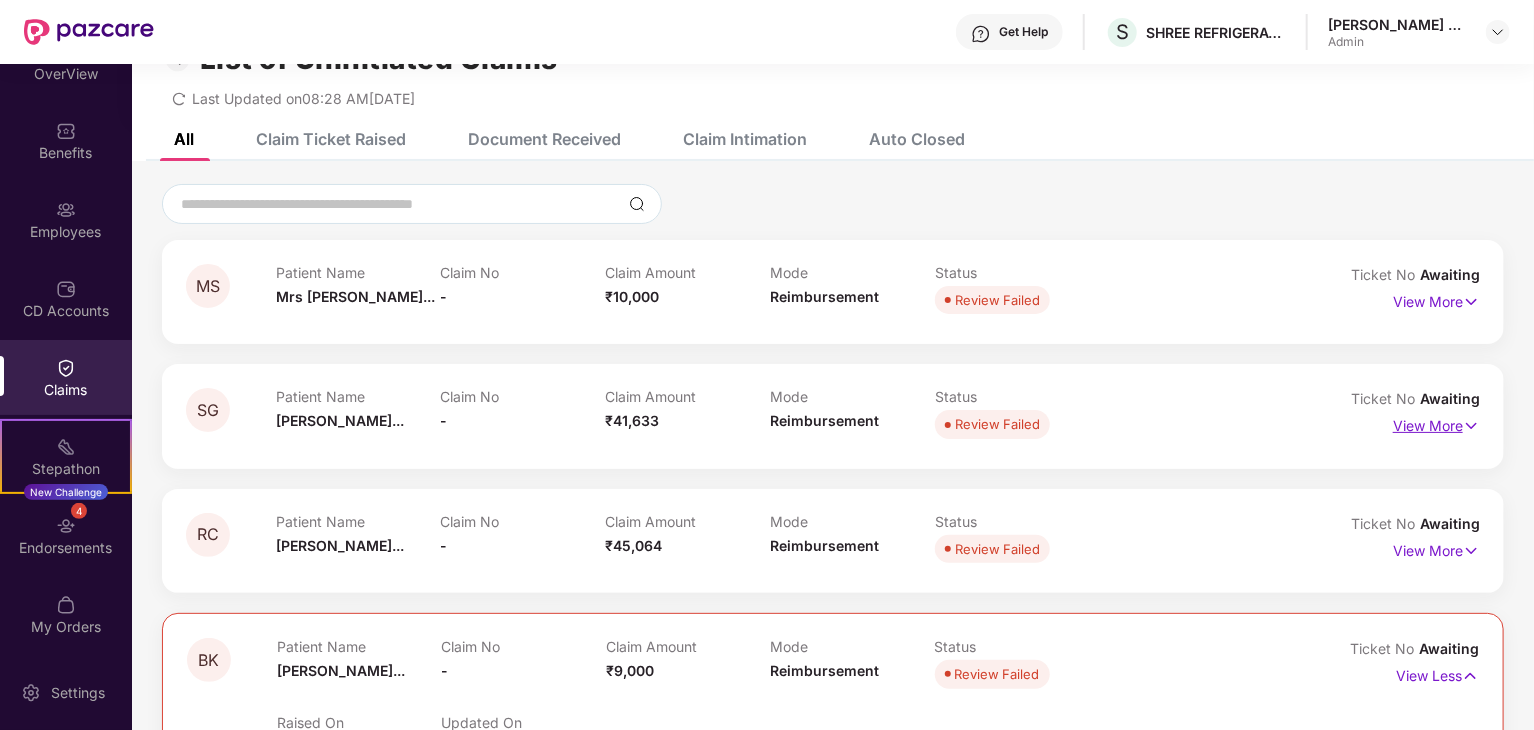 click on "View More" at bounding box center [1436, 423] 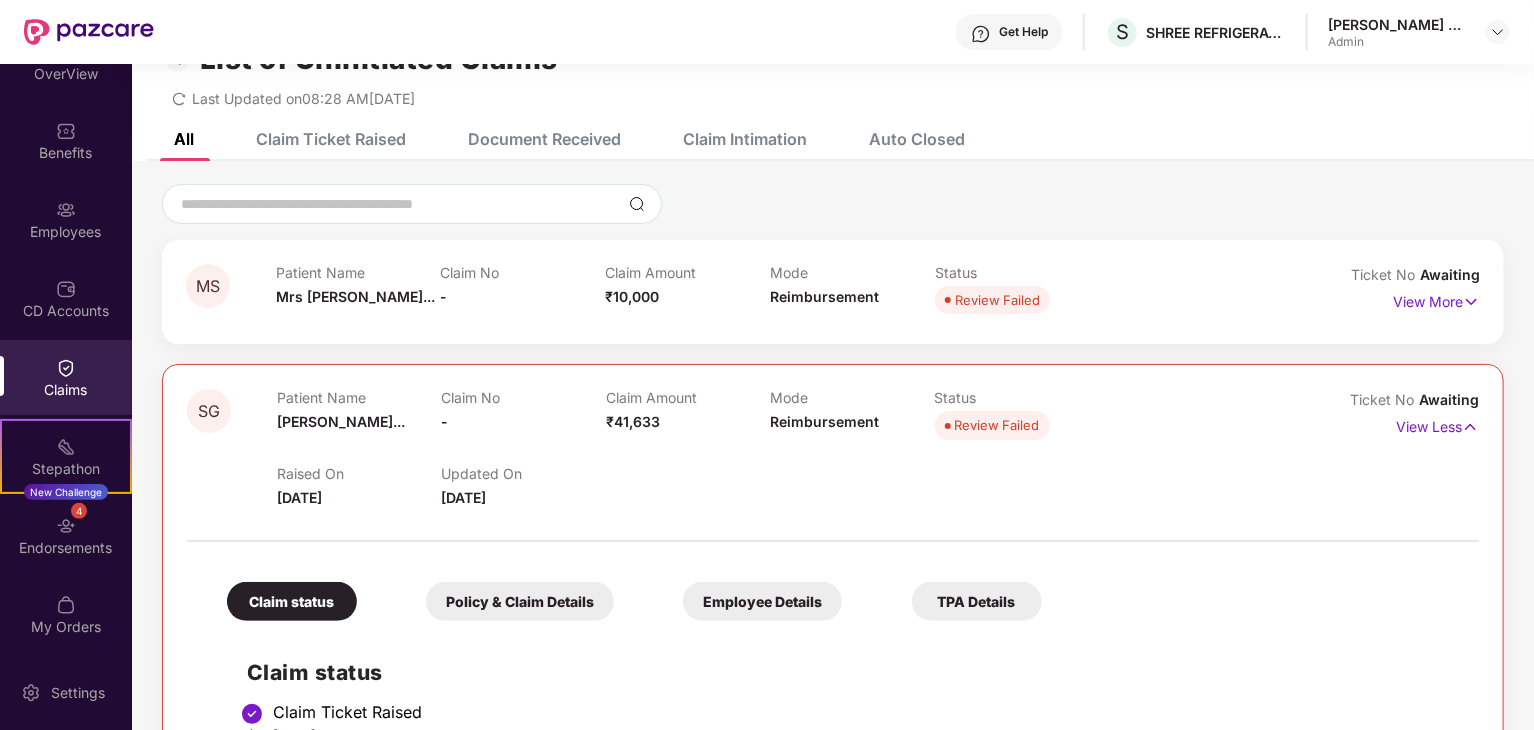 click on "Policy & Claim Details" at bounding box center (520, 601) 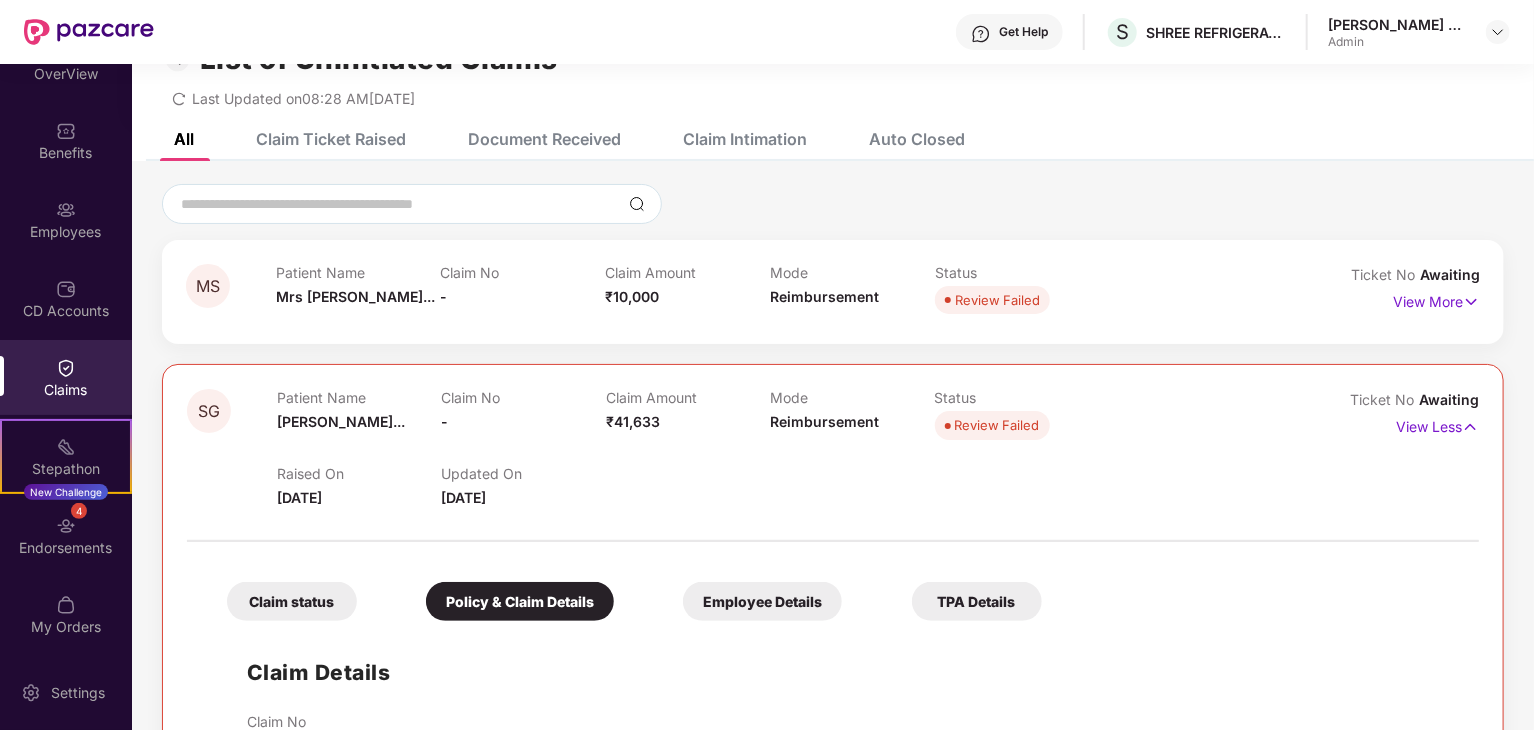 click on "Employee Details" at bounding box center [762, 601] 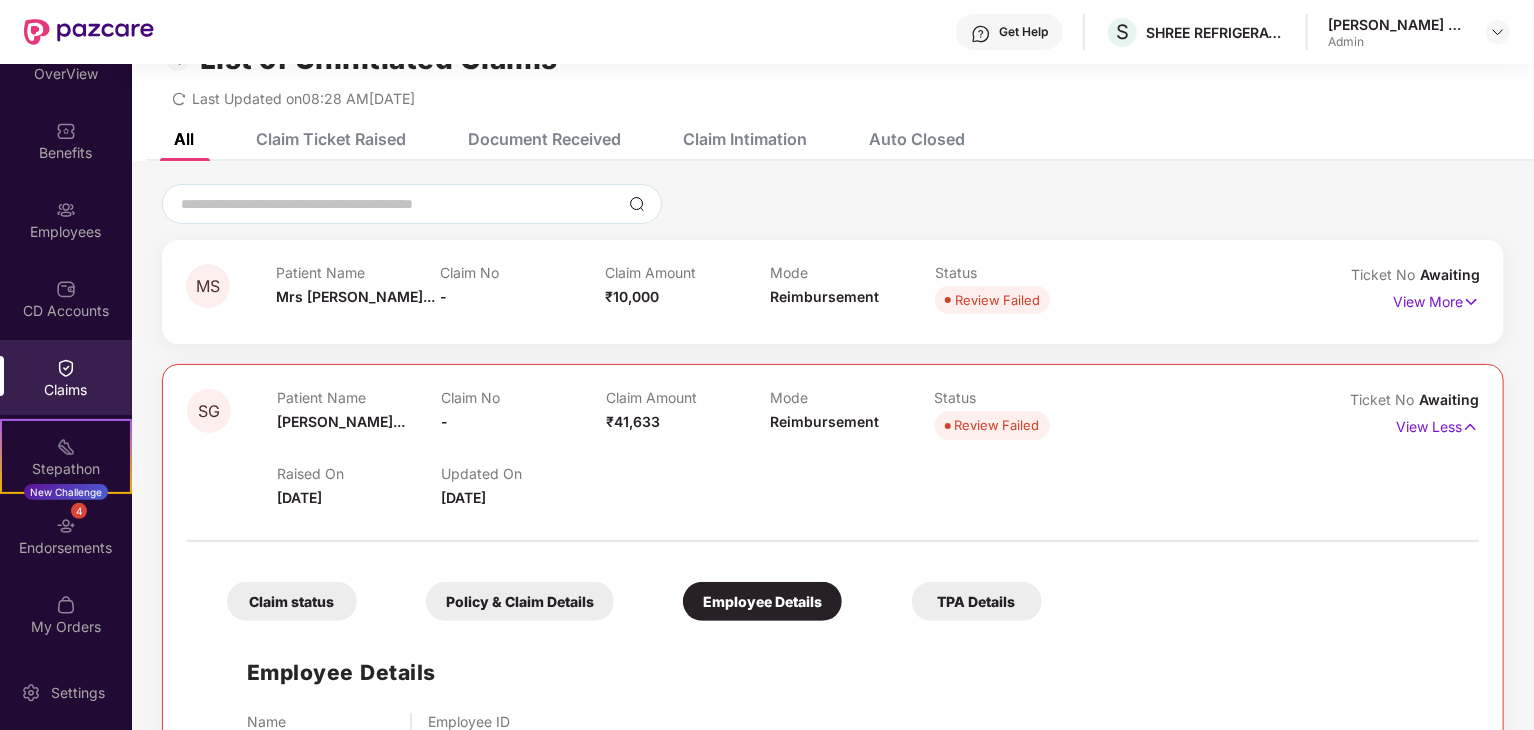 click on "Claim status" at bounding box center (292, 601) 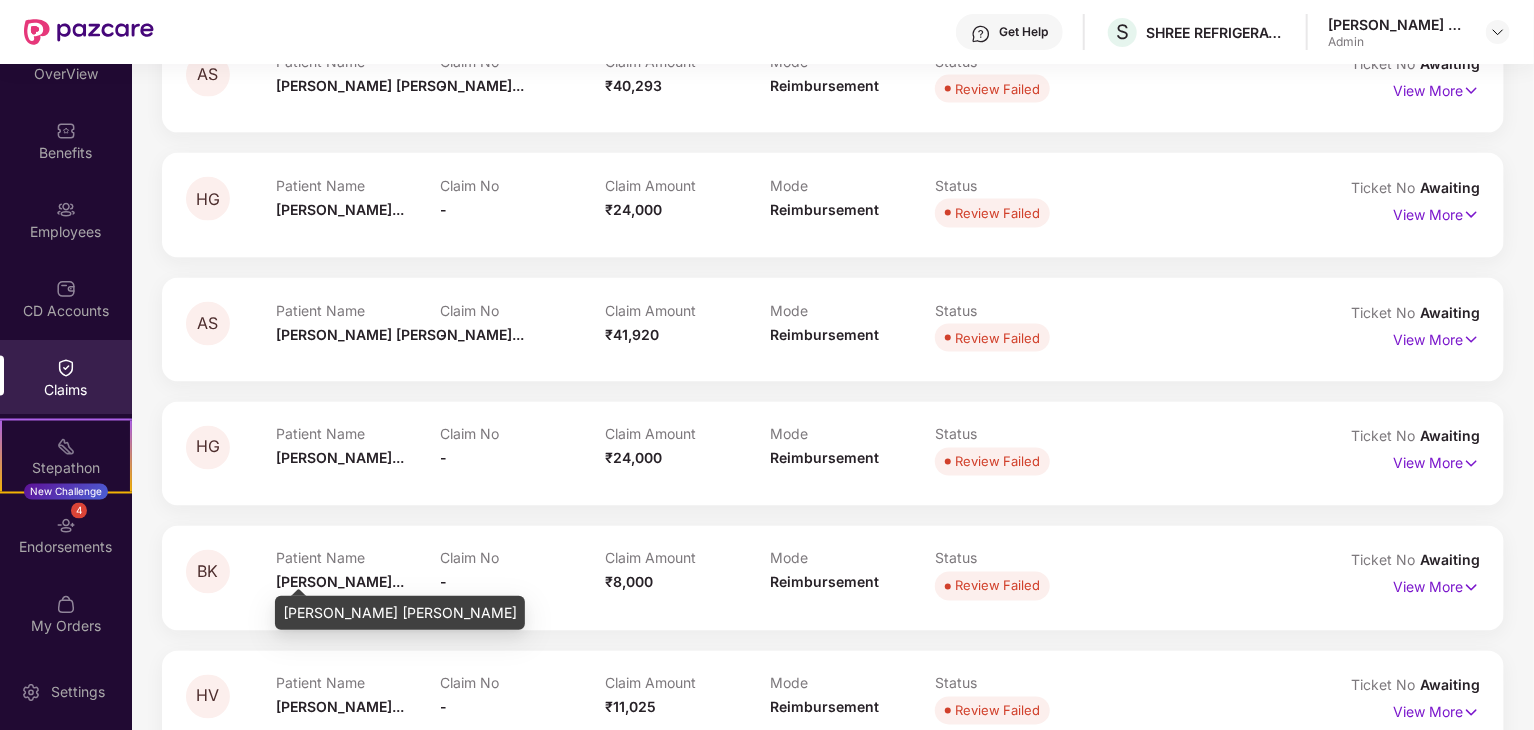 scroll, scrollTop: 1572, scrollLeft: 0, axis: vertical 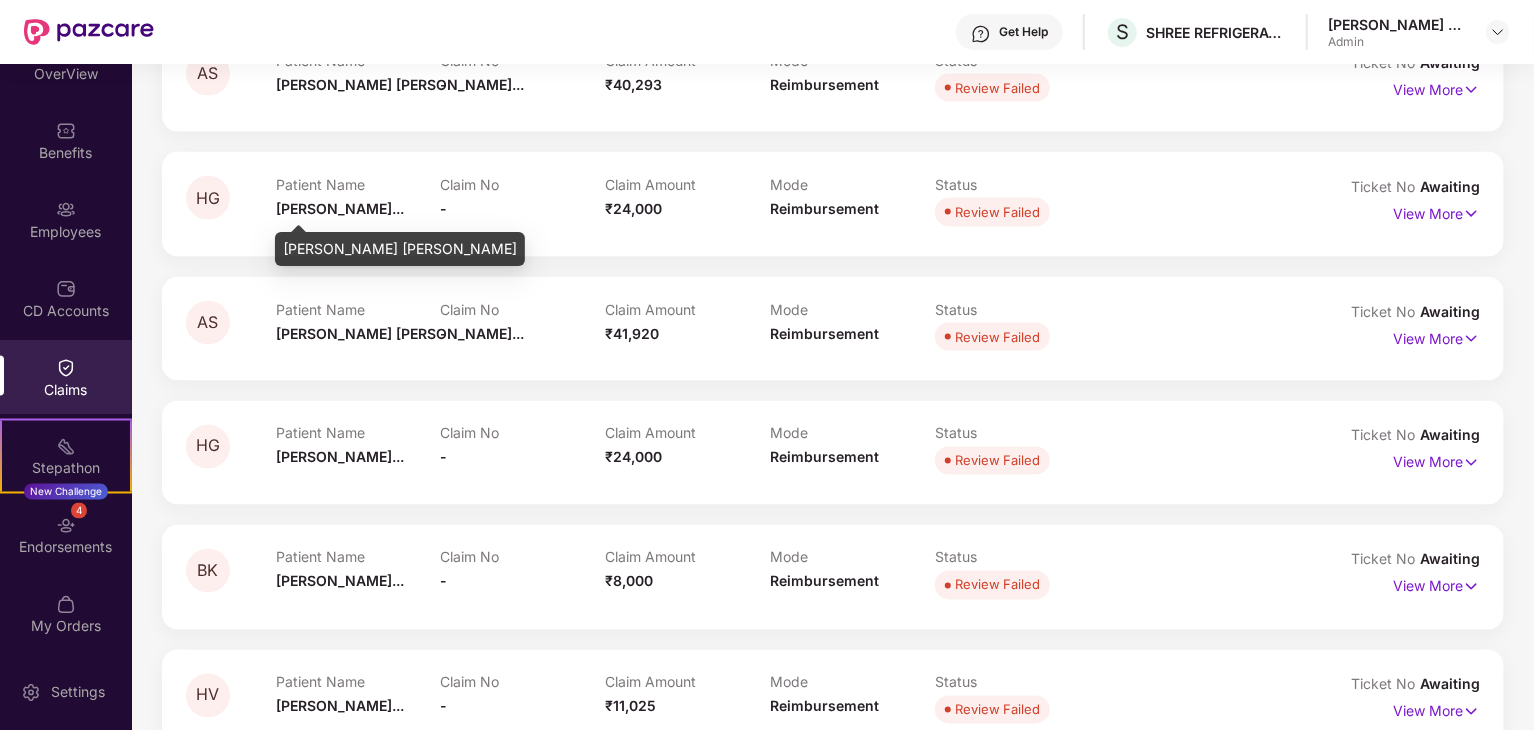 click on "[PERSON_NAME]..." at bounding box center [340, 208] 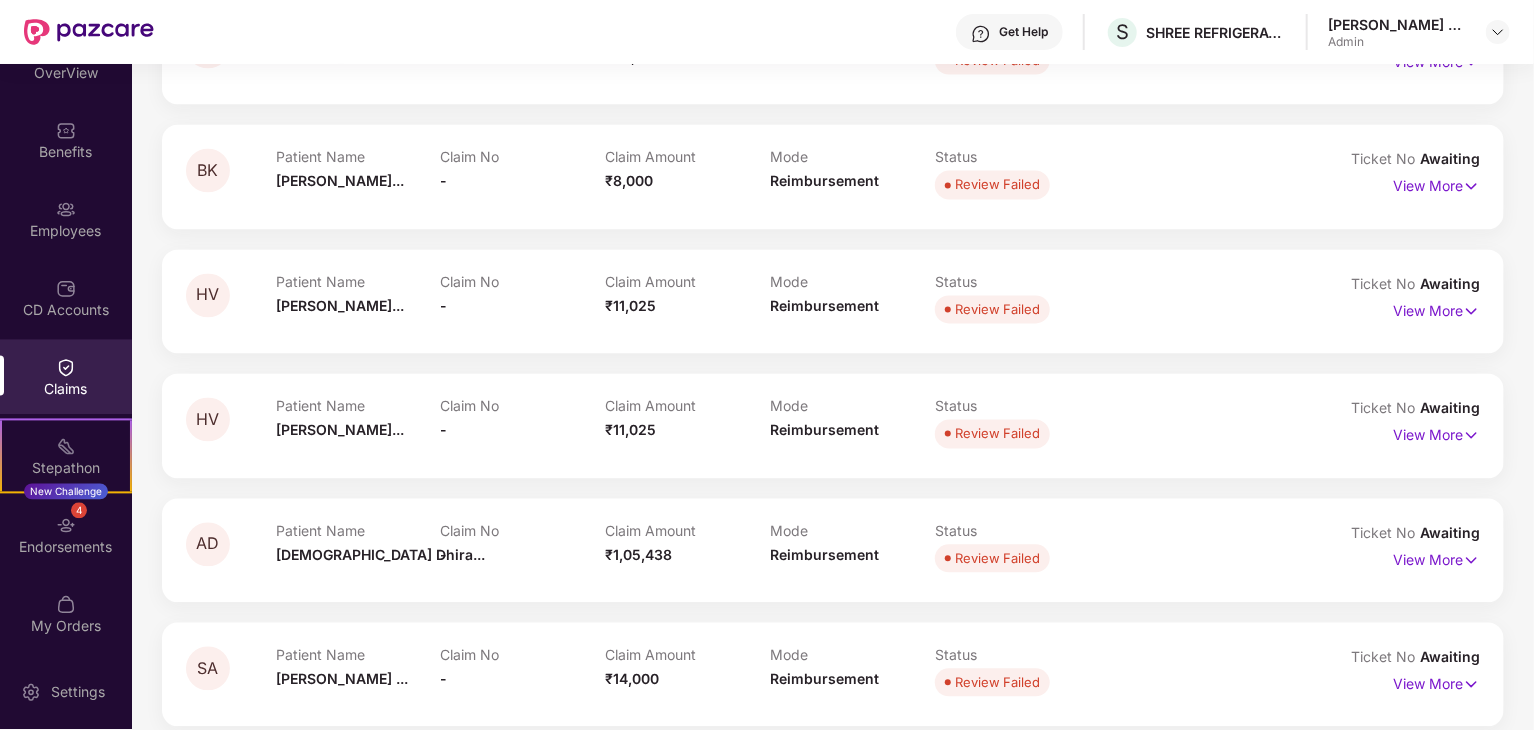 scroll, scrollTop: 1972, scrollLeft: 0, axis: vertical 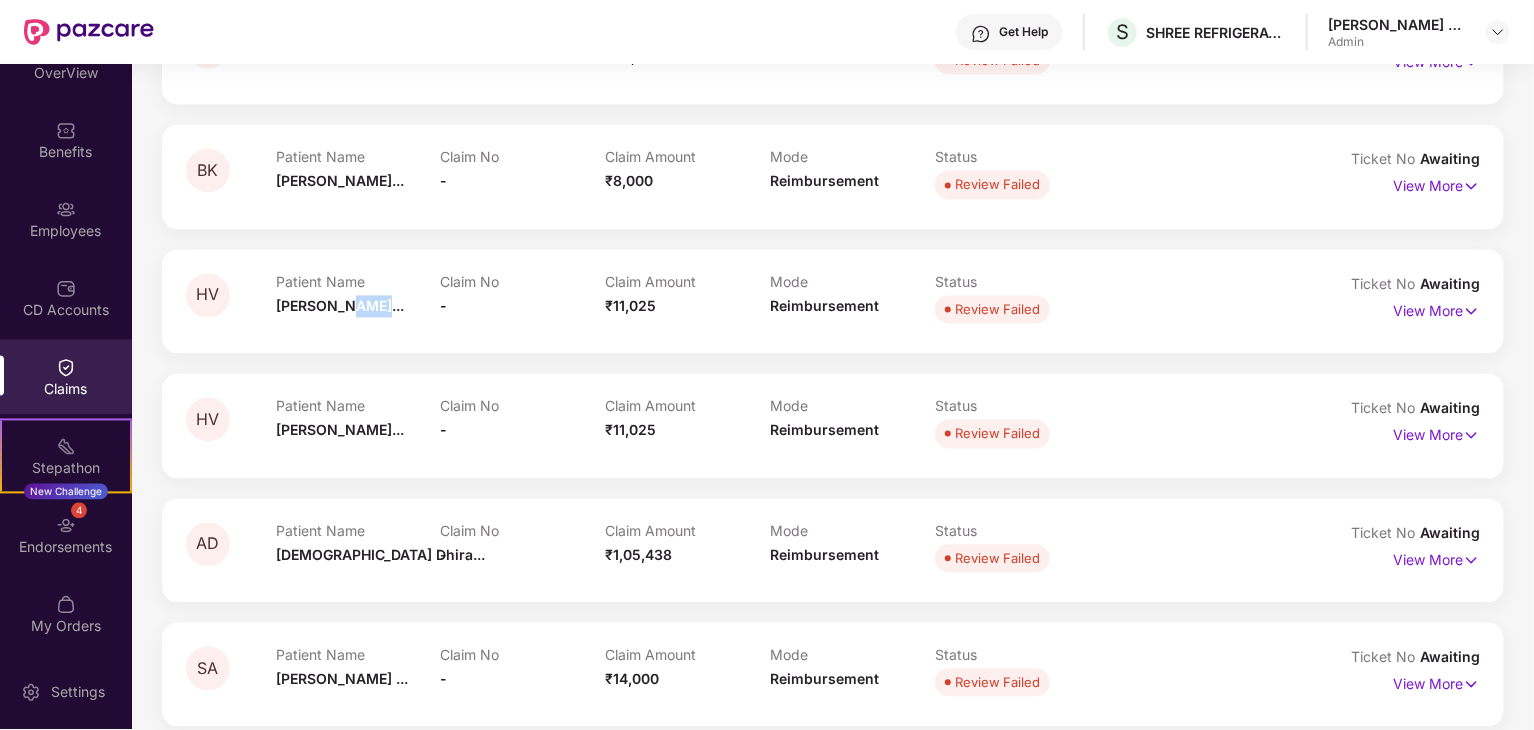 click on "Patient Name [PERSON_NAME]..." at bounding box center [358, 301] 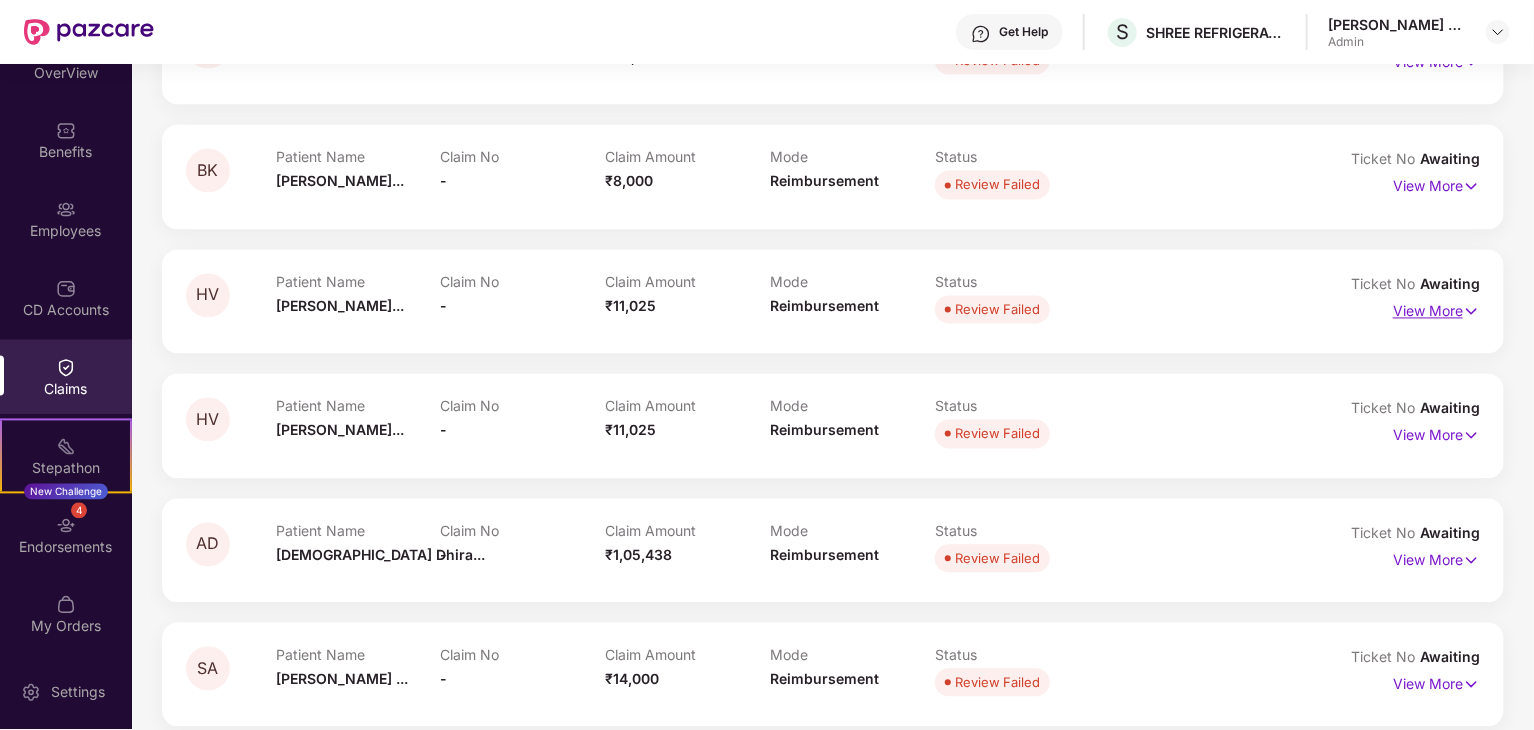 click on "View More" at bounding box center (1436, 309) 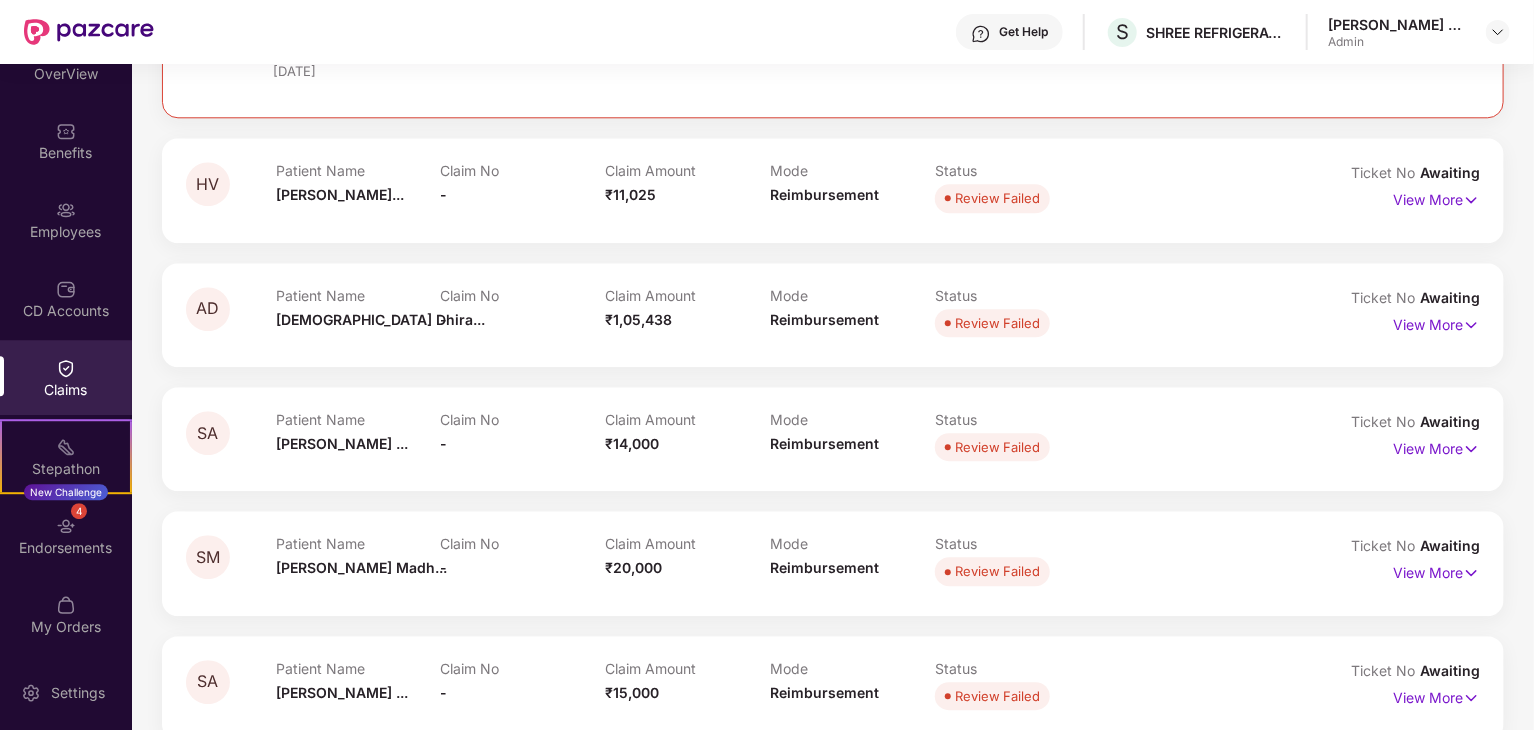 scroll, scrollTop: 2641, scrollLeft: 0, axis: vertical 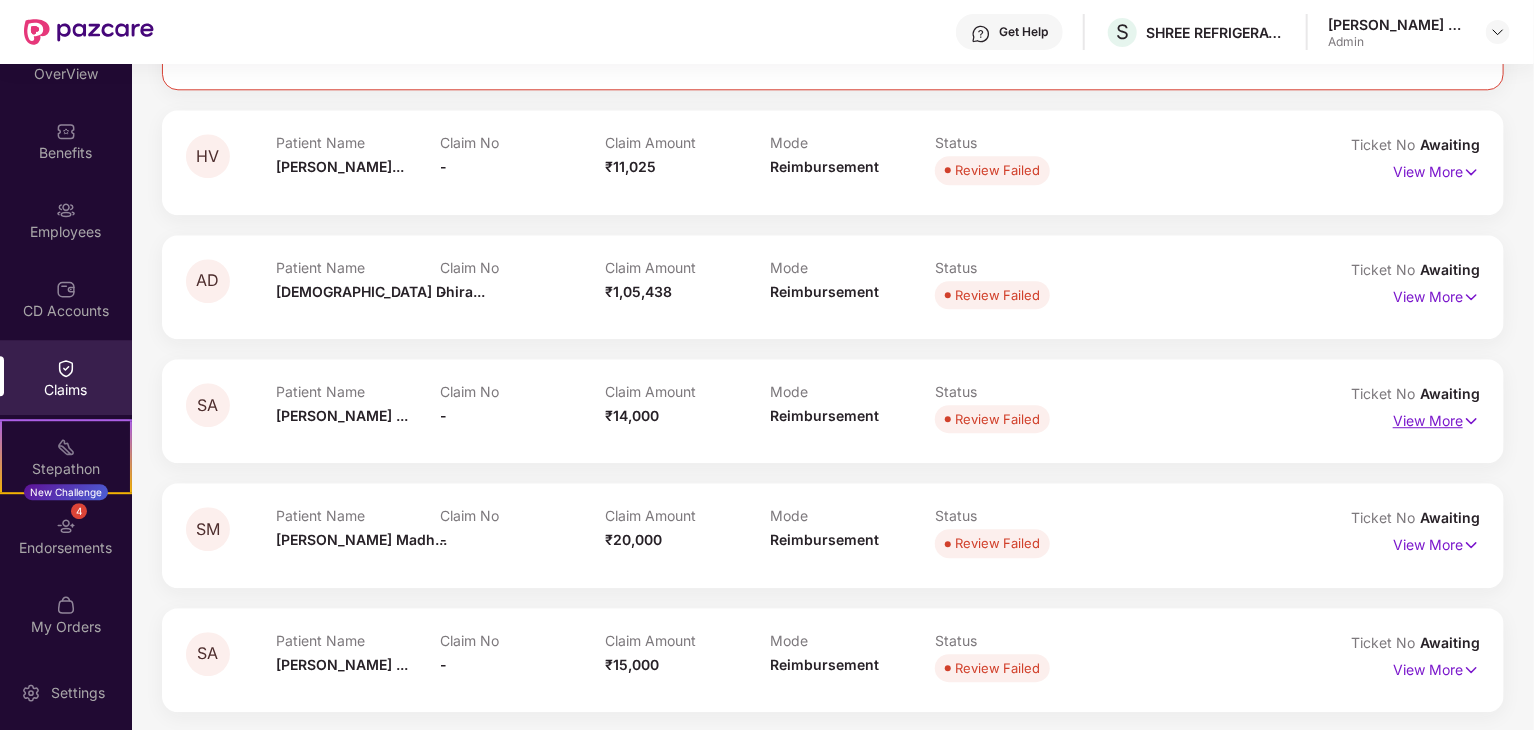 click on "View More" at bounding box center (1436, 418) 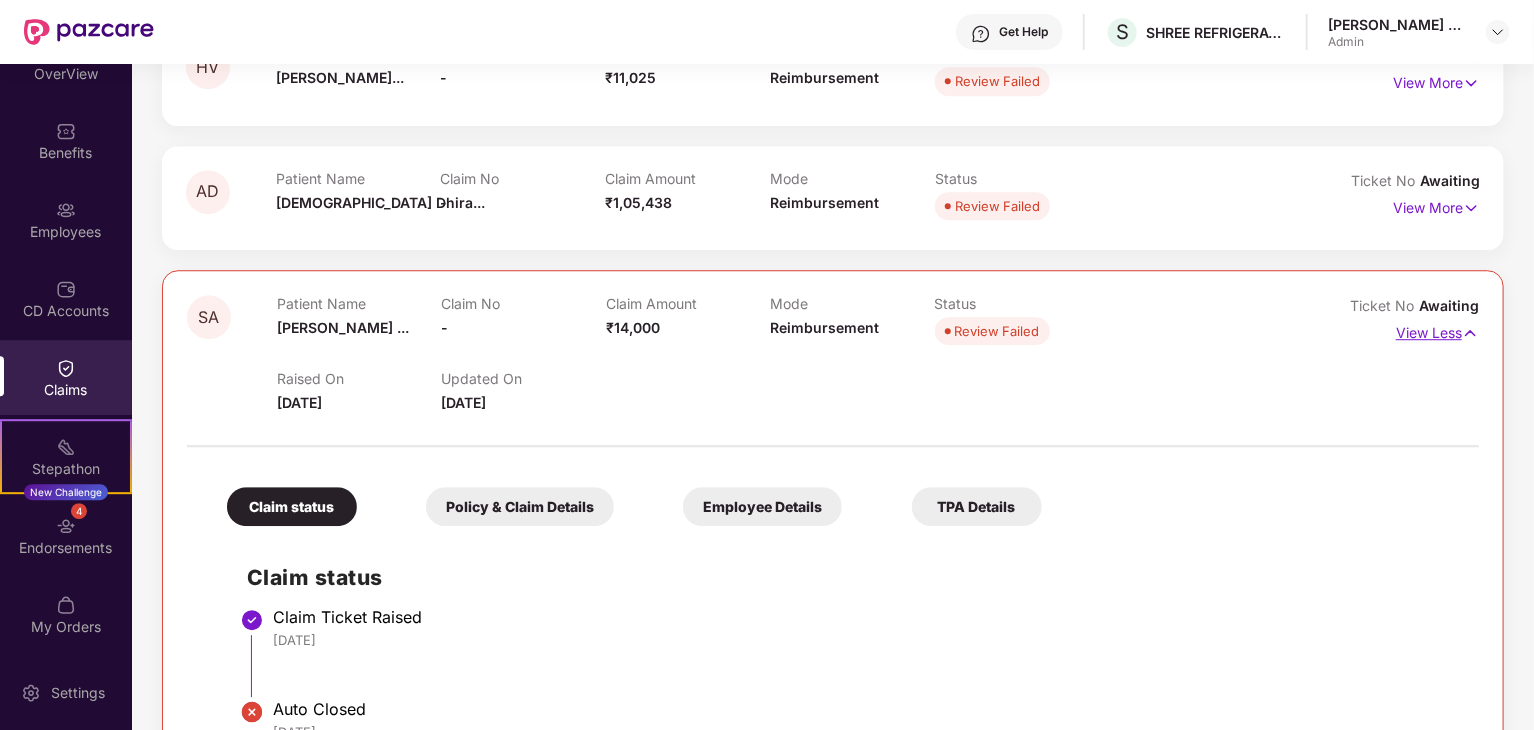 scroll, scrollTop: 2725, scrollLeft: 0, axis: vertical 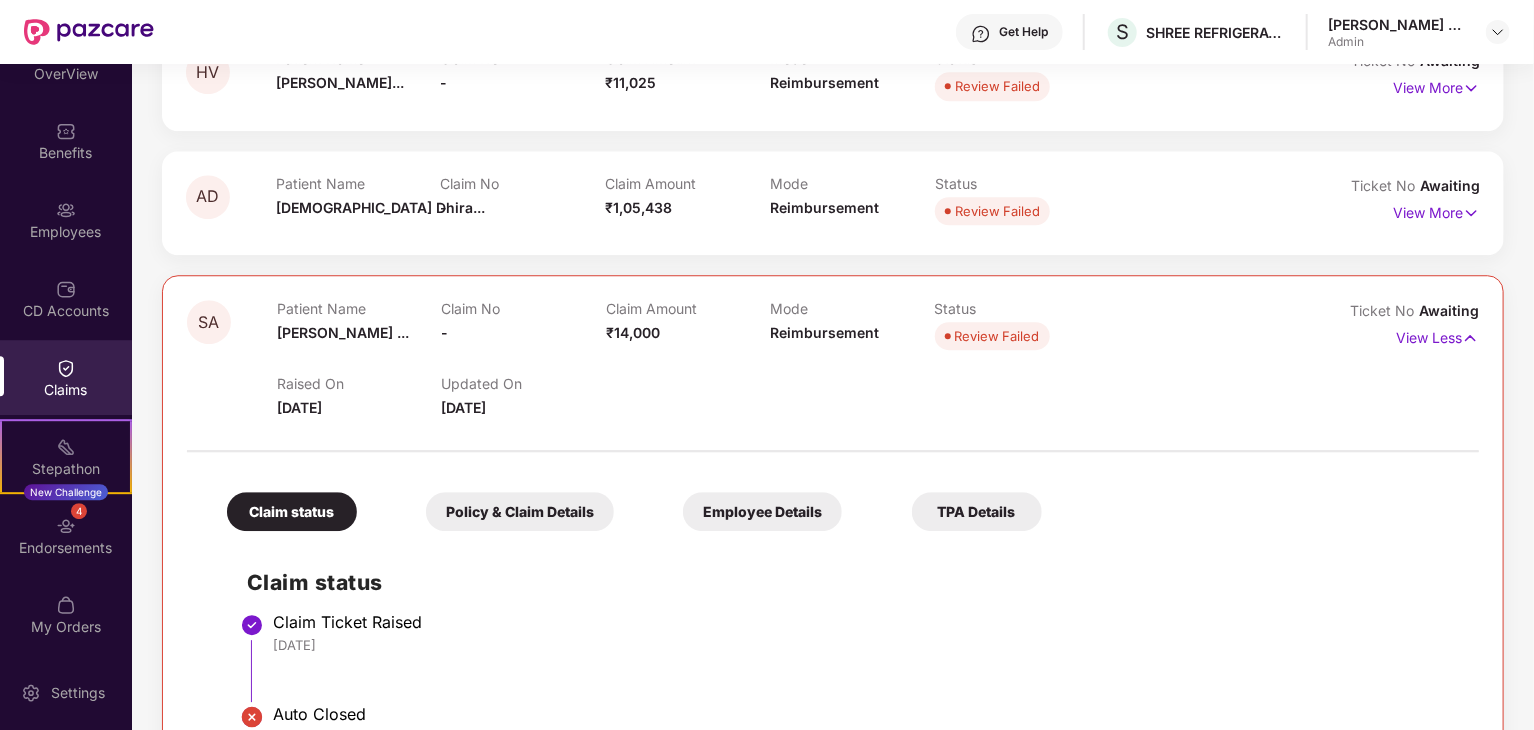 click on "MS Patient Name Mrs [PERSON_NAME]...   Claim No - Claim Amount ₹10,000 Mode Reimbursement Status Review Failed Ticket No Awaiting View More   SG Patient Name [PERSON_NAME]...   Claim No - Claim Amount ₹41,633 Mode Reimbursement Status Review Failed Raised On [DATE] Updated On [DATE] Ticket No Awaiting View Less   Claim status Policy & Claim Details Employee Details TPA Details Claim status Claim Ticket Raised [DATE] Auto Closed [DATE] RC Patient Name [PERSON_NAME]...   Claim No - Claim Amount ₹45,064 Mode Reimbursement Status Review Failed Ticket No Awaiting View More   BK Patient Name [PERSON_NAME]...   Claim No - Claim Amount ₹9,000 Mode Reimbursement Status Review Failed Raised On [DATE] Updated On [DATE] Ticket No Awaiting View Less   Claim status Policy & Claim Details Employee Details TPA Details Claim status Claim Ticket Raised [DATE] Auto Closed [DATE] AS Patient Name [PERSON_NAME] [PERSON_NAME]...   Claim No - Claim Amount ₹40,293 Mode Reimbursement Status Ticket No" at bounding box center [833, -728] 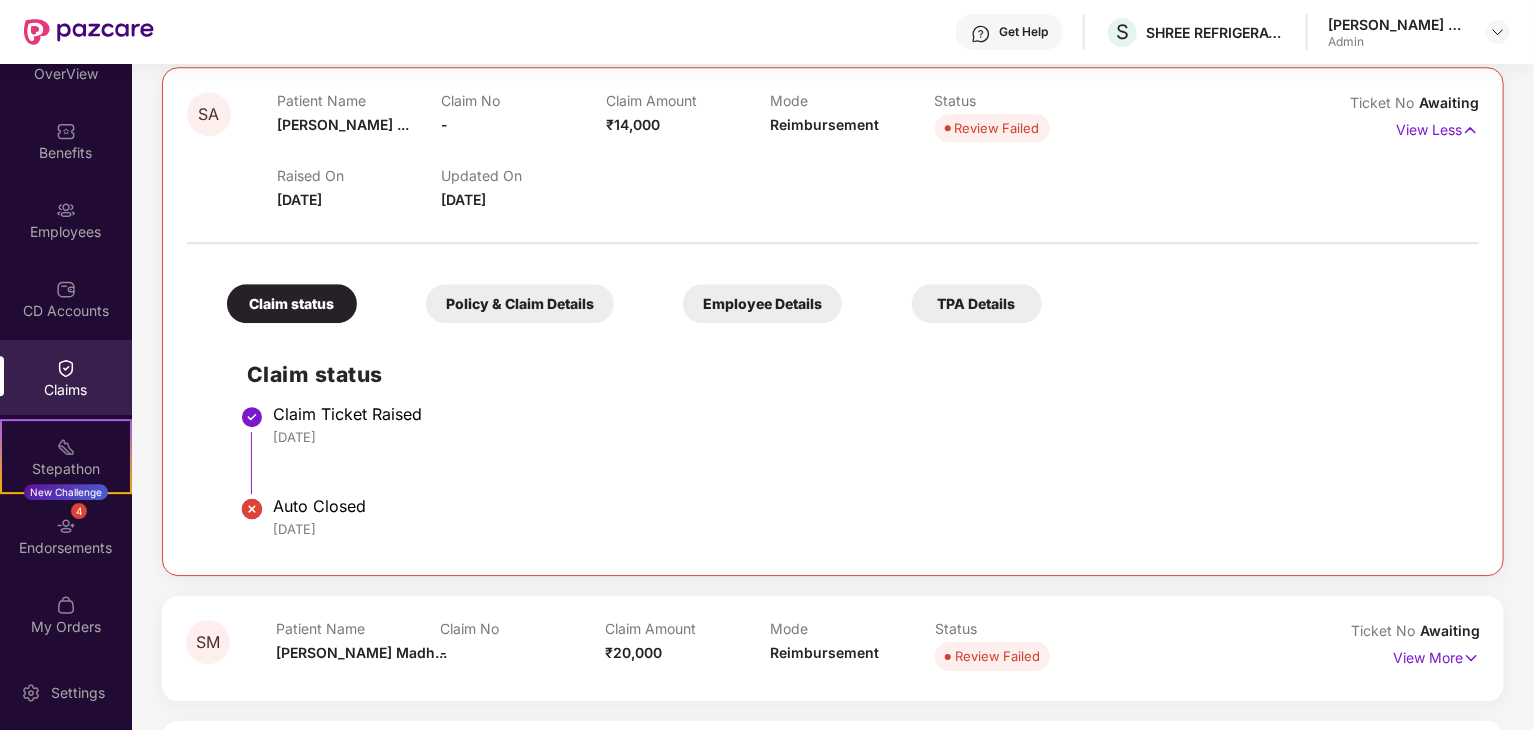 scroll, scrollTop: 3045, scrollLeft: 0, axis: vertical 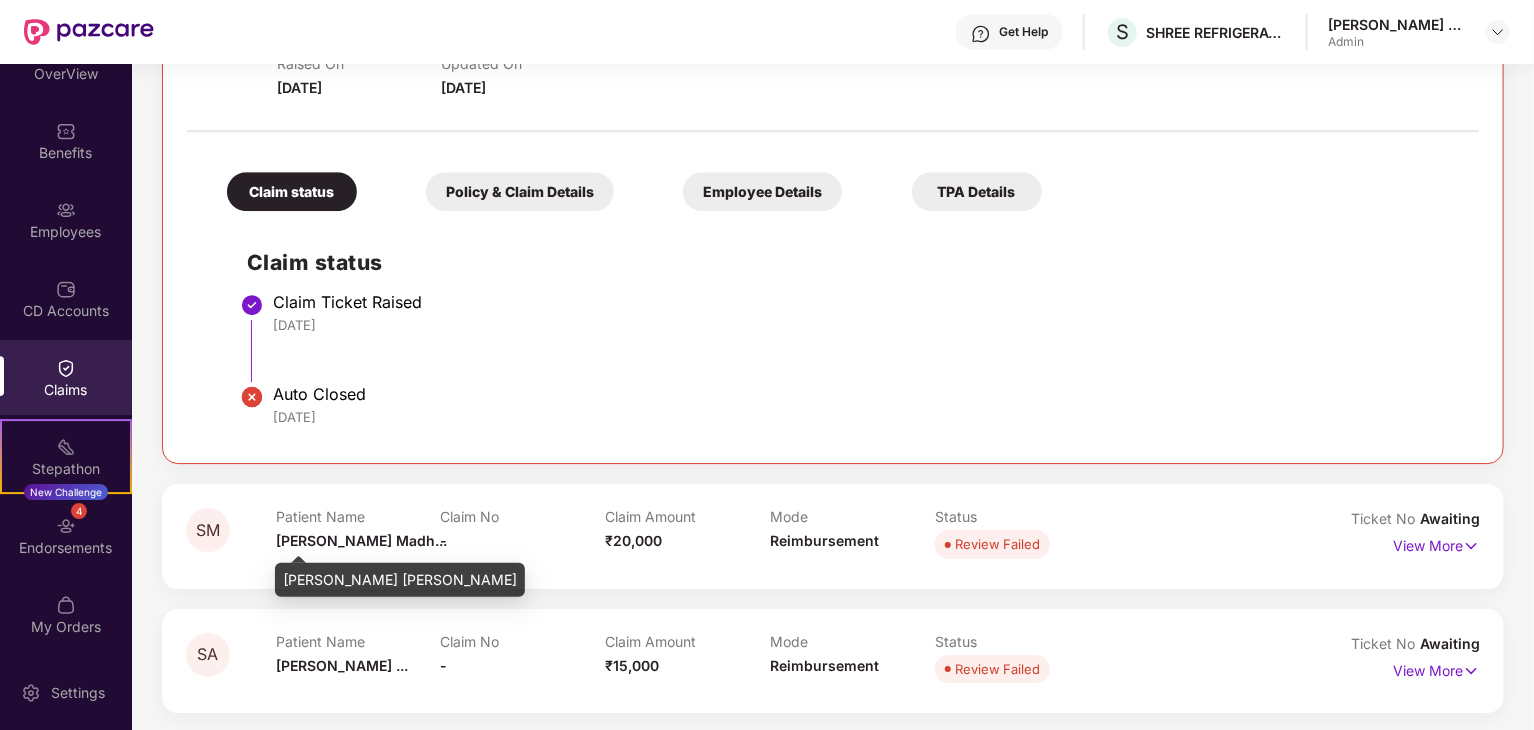 click on "[PERSON_NAME] Madh..." at bounding box center (361, 540) 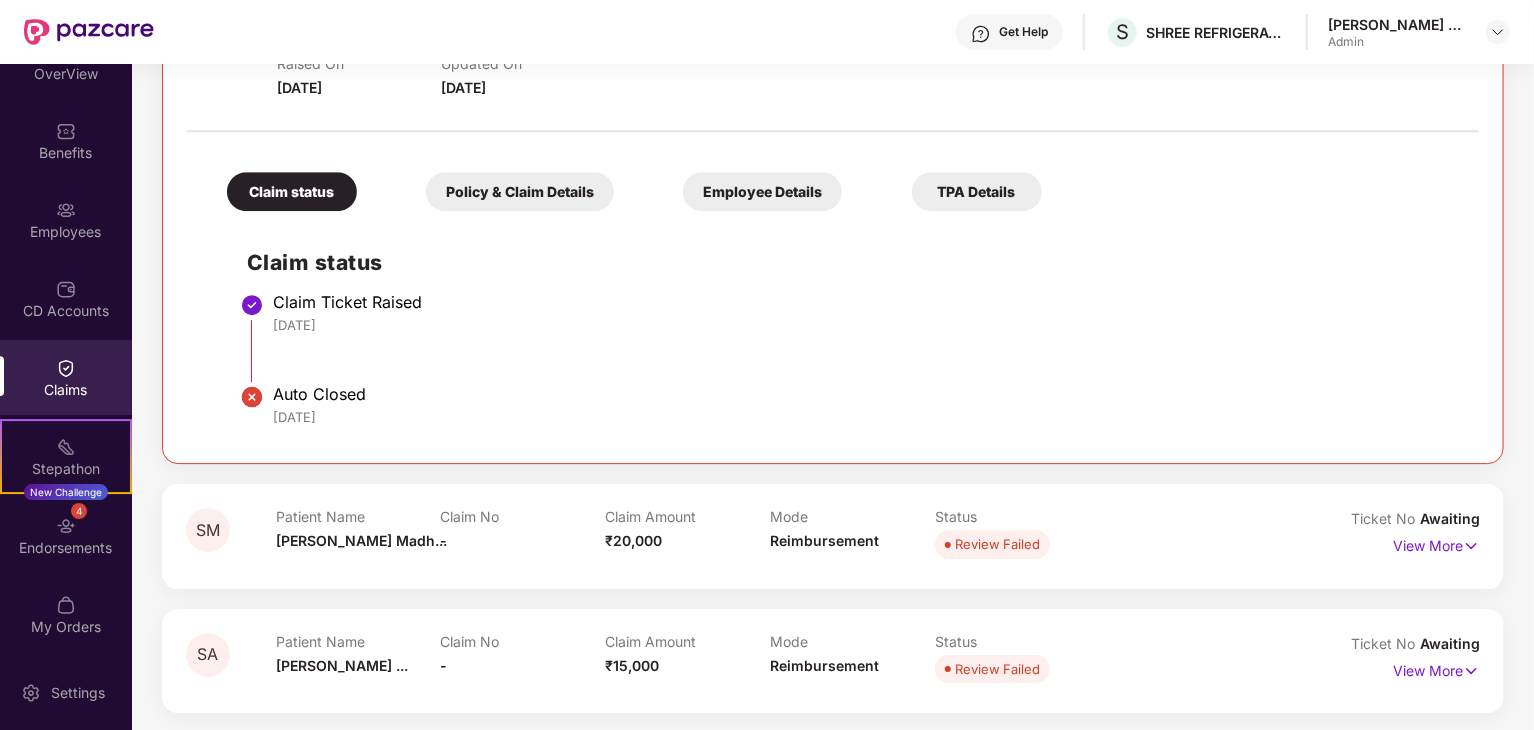 click on "Patient Name" at bounding box center [358, 641] 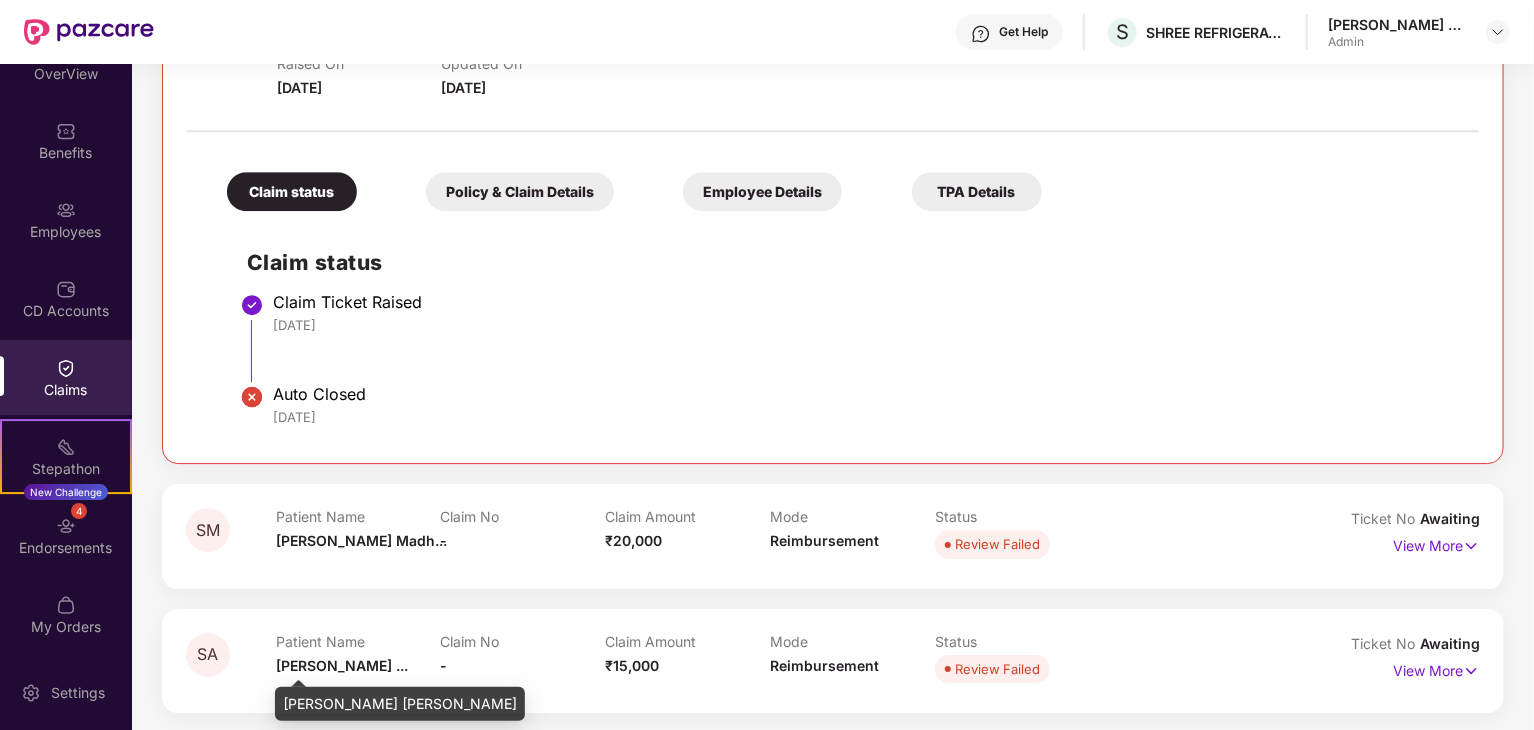 click on "[PERSON_NAME] ..." at bounding box center (342, 665) 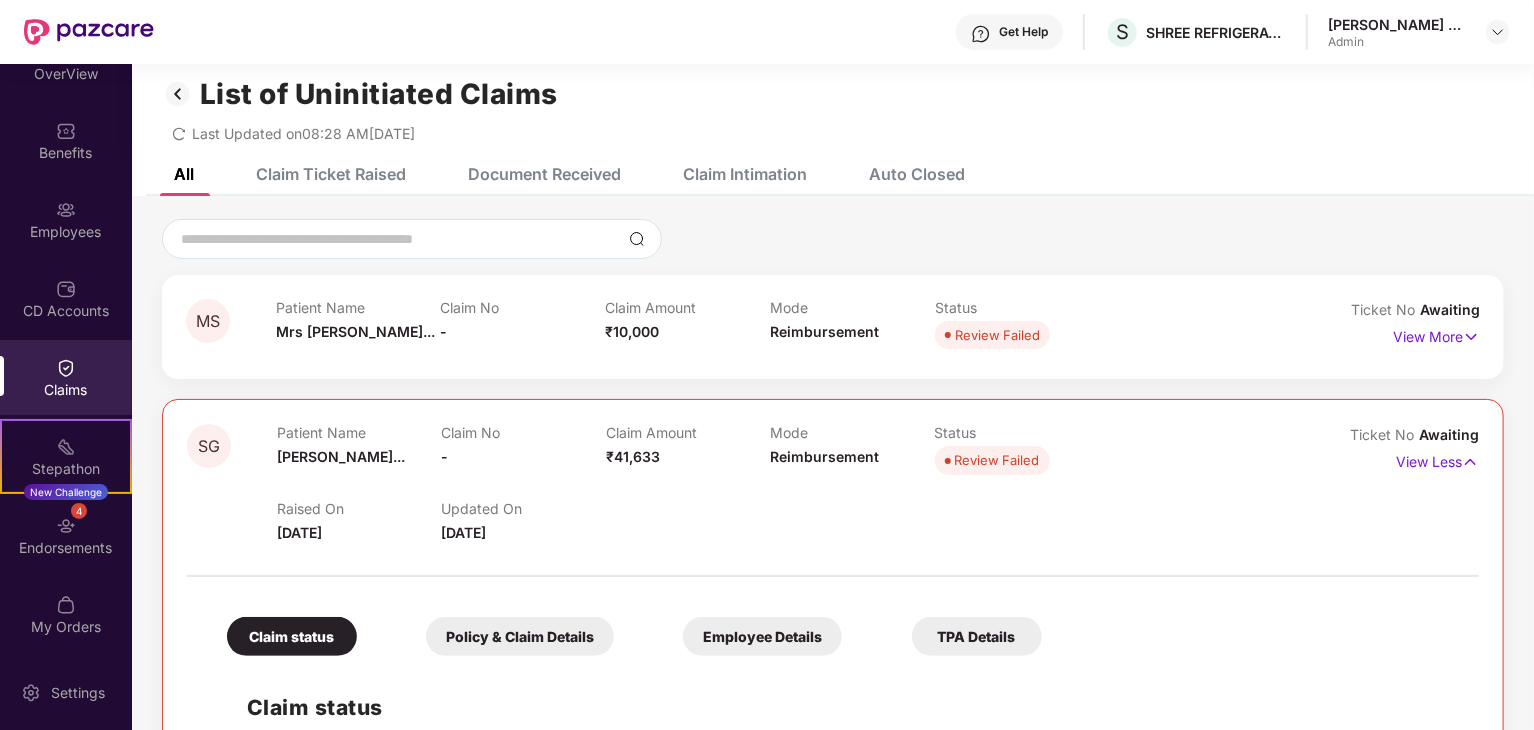 scroll, scrollTop: 0, scrollLeft: 0, axis: both 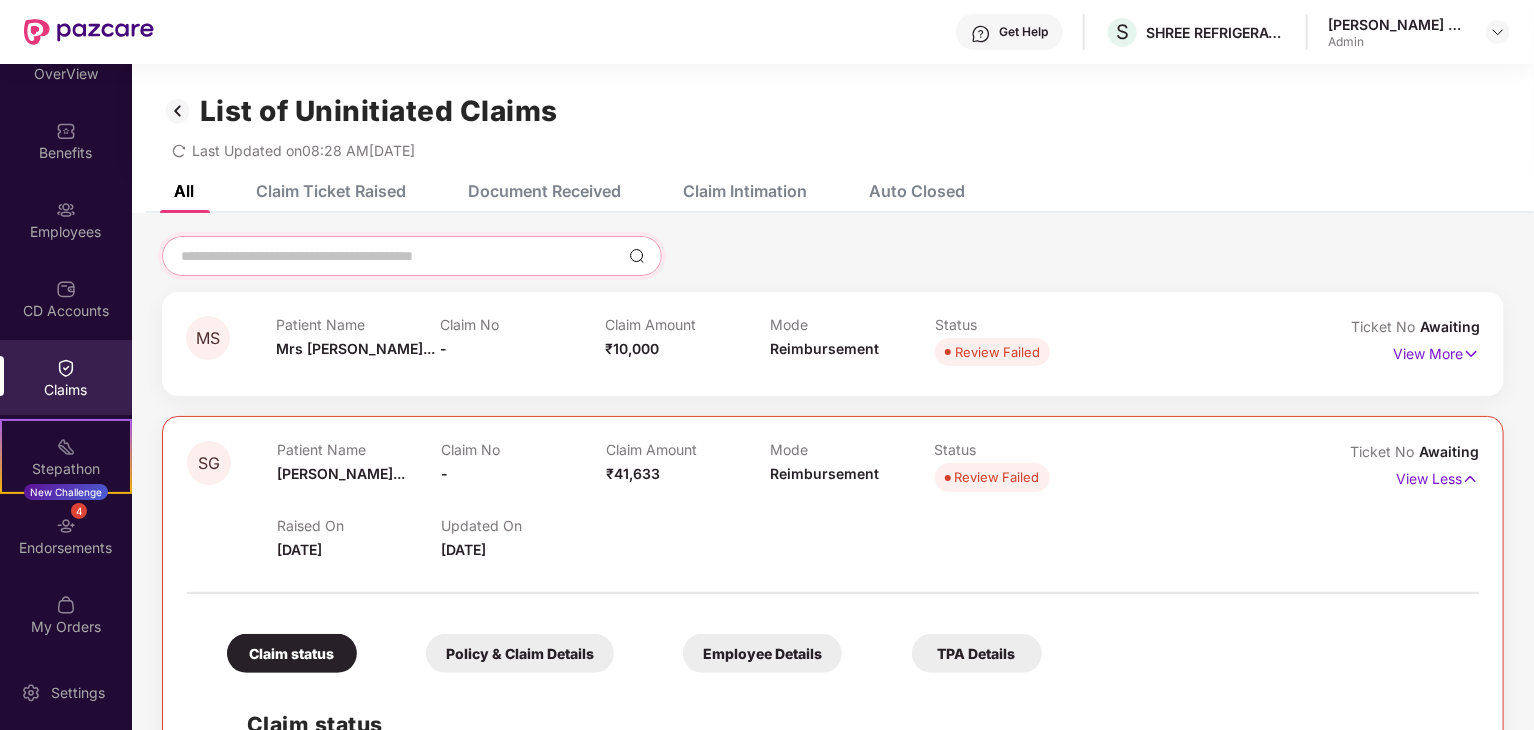 click at bounding box center [400, 256] 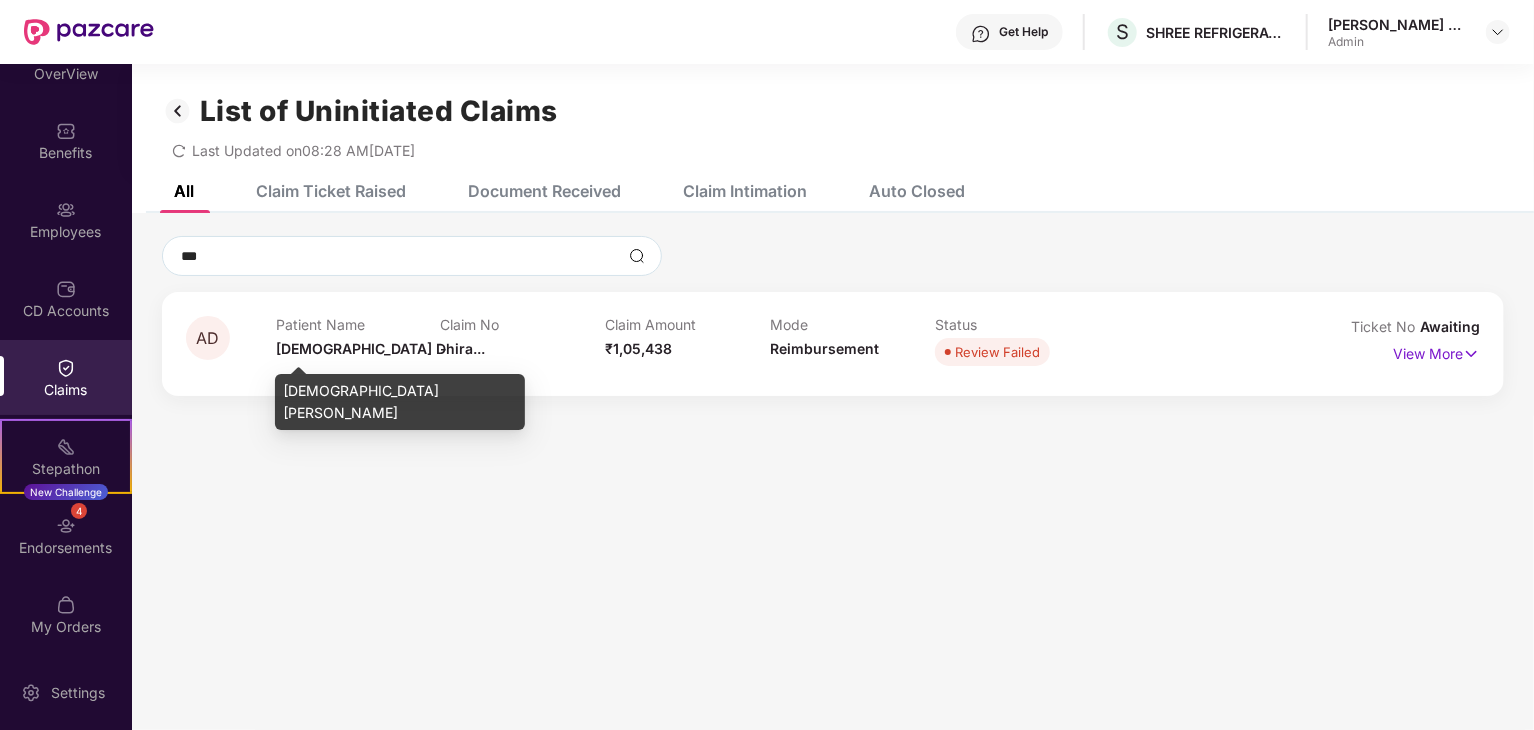 click on "[DEMOGRAPHIC_DATA] Dhira..." at bounding box center (380, 348) 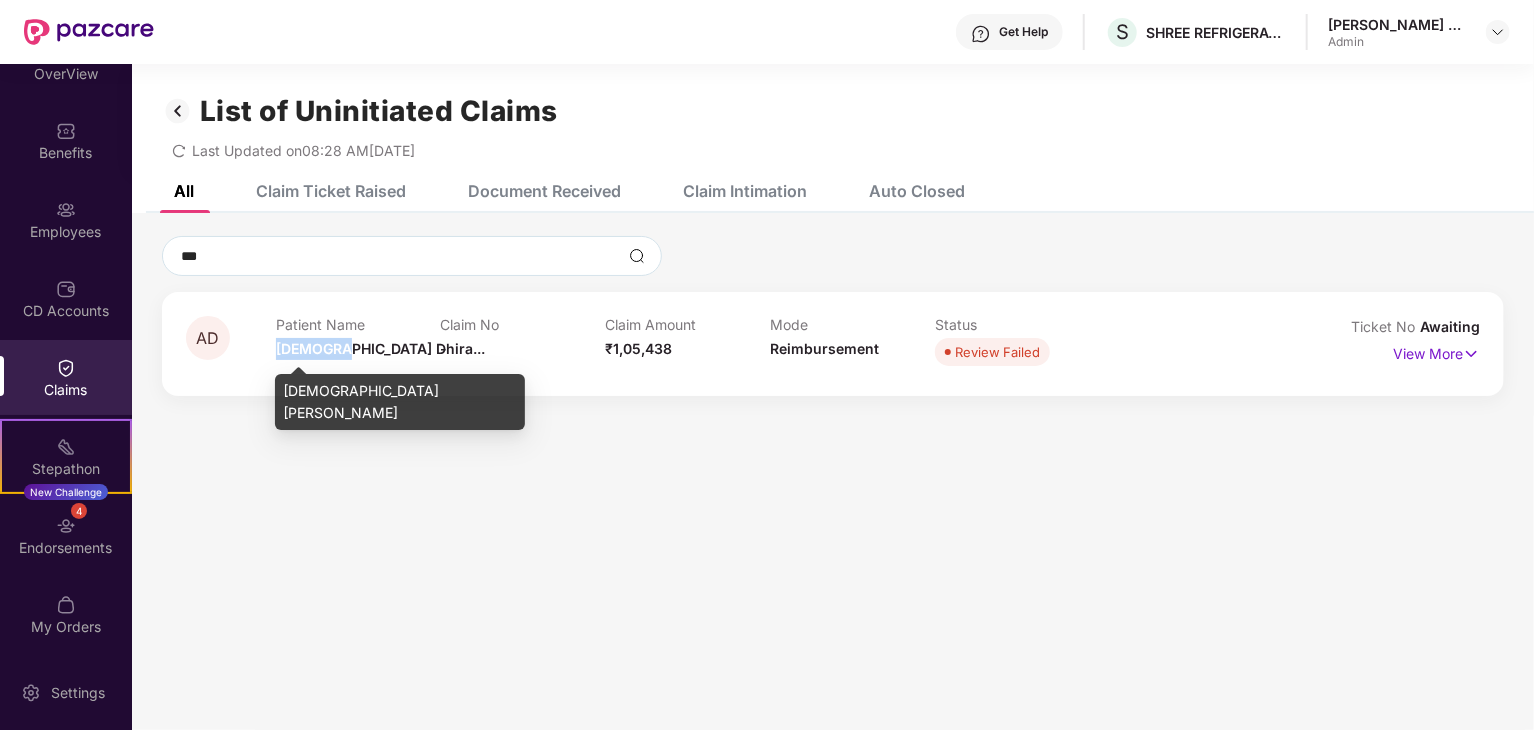 click on "[DEMOGRAPHIC_DATA] Dhira..." at bounding box center [380, 348] 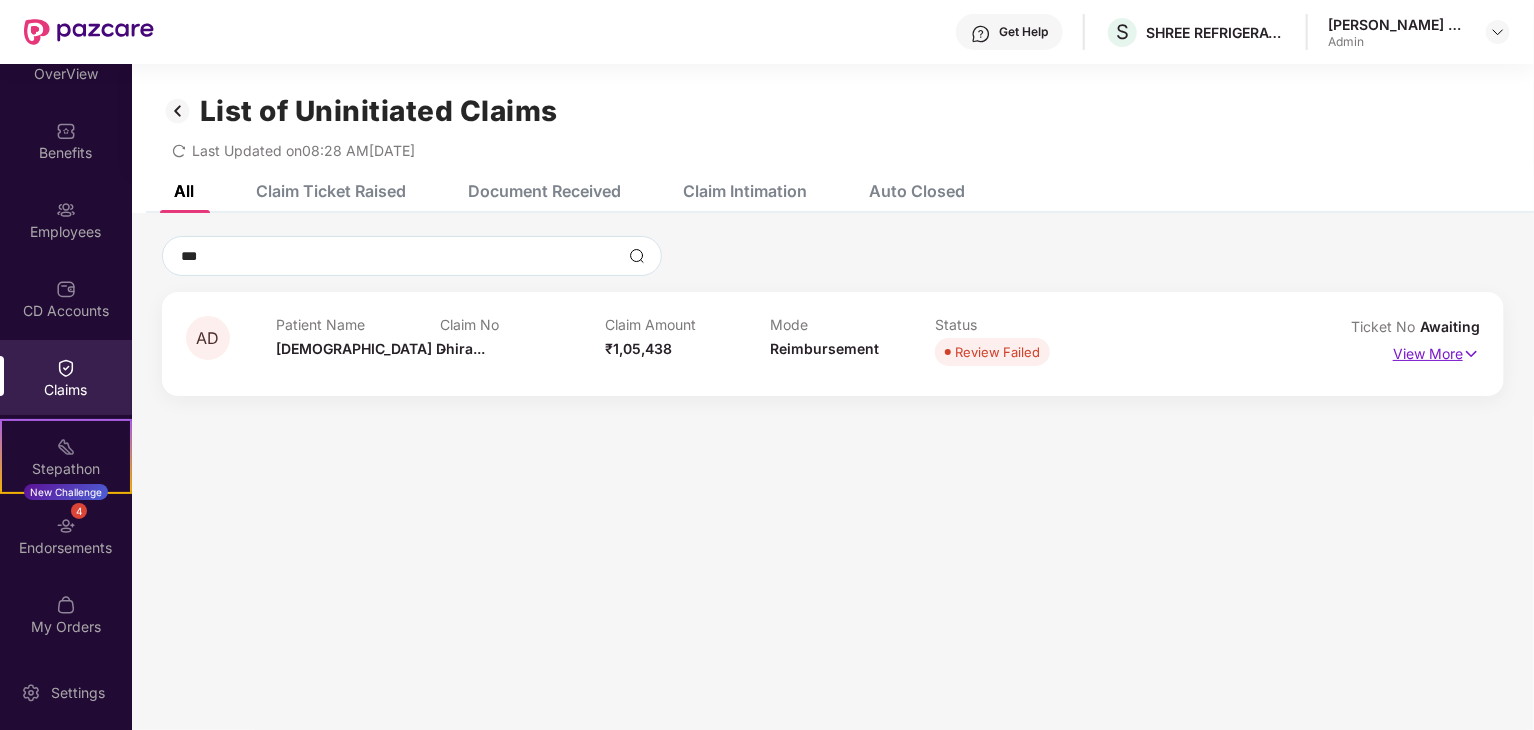 click on "View More" at bounding box center [1436, 351] 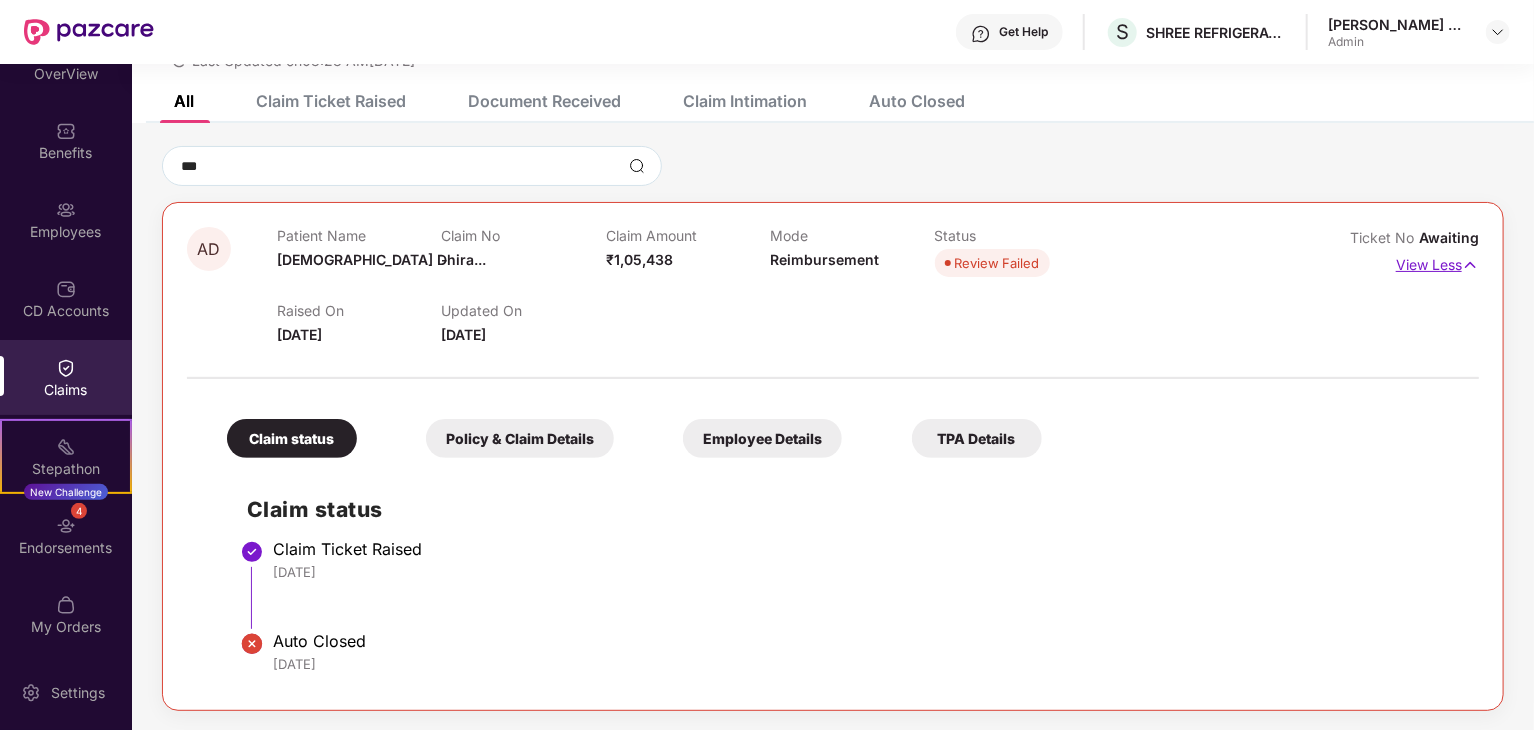 scroll, scrollTop: 91, scrollLeft: 0, axis: vertical 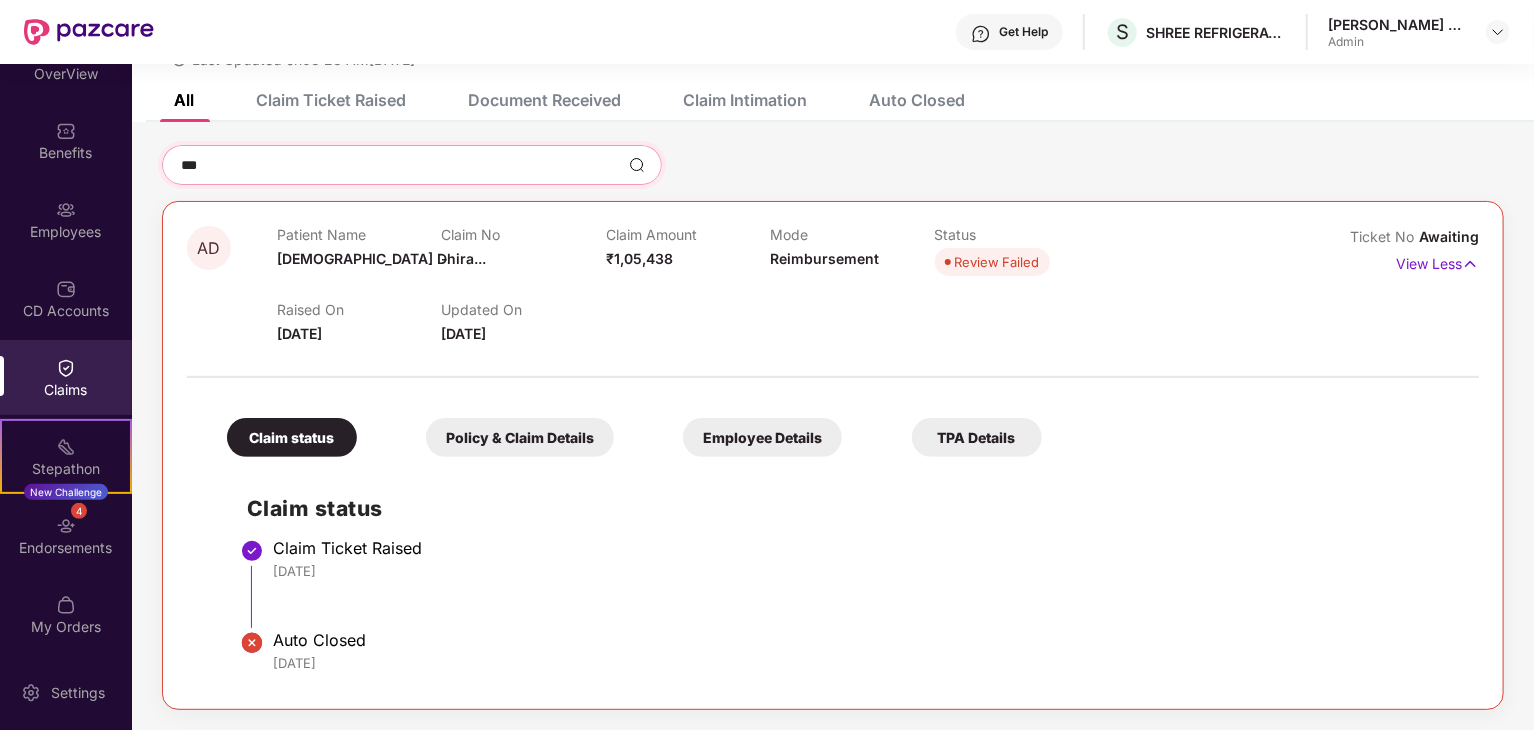 click on "***" at bounding box center [400, 165] 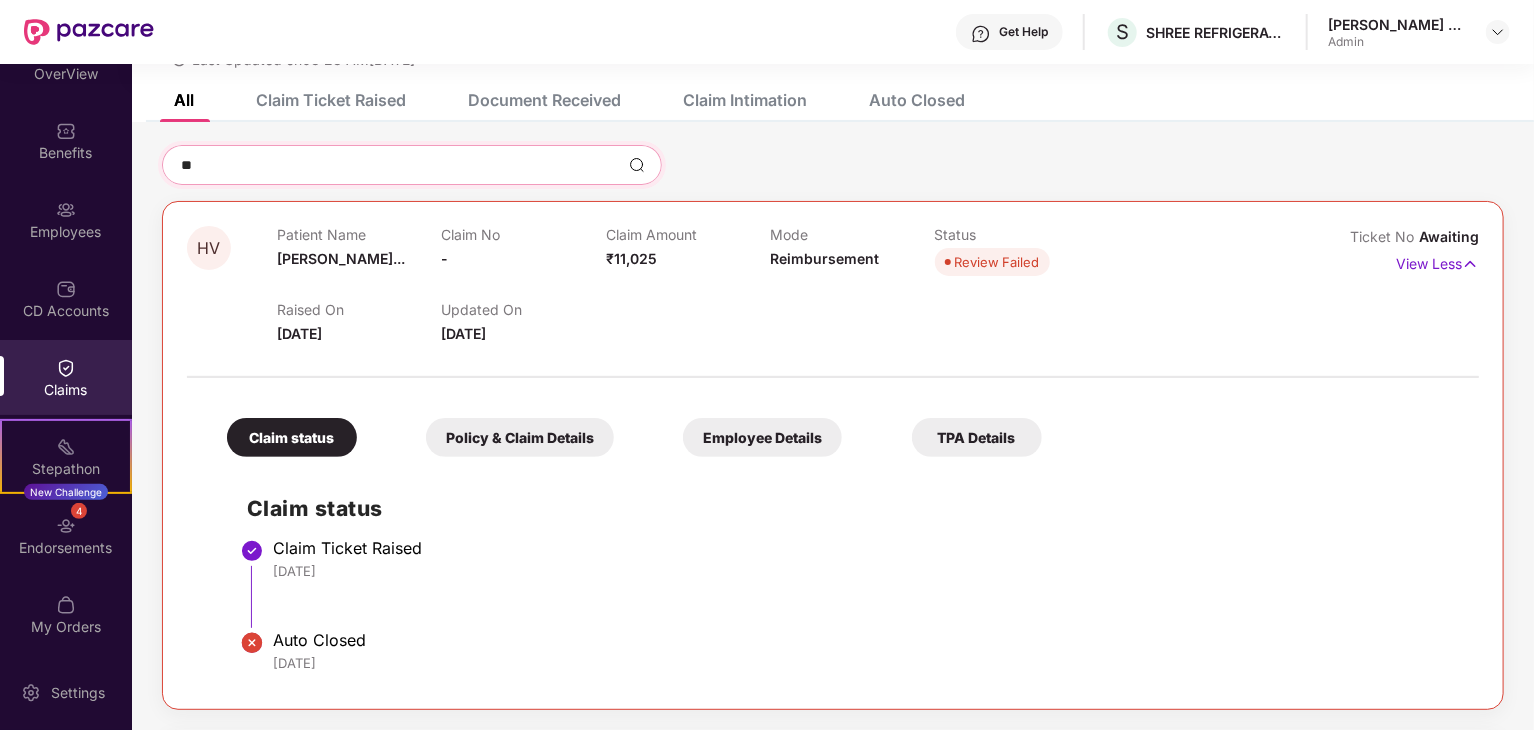type on "*" 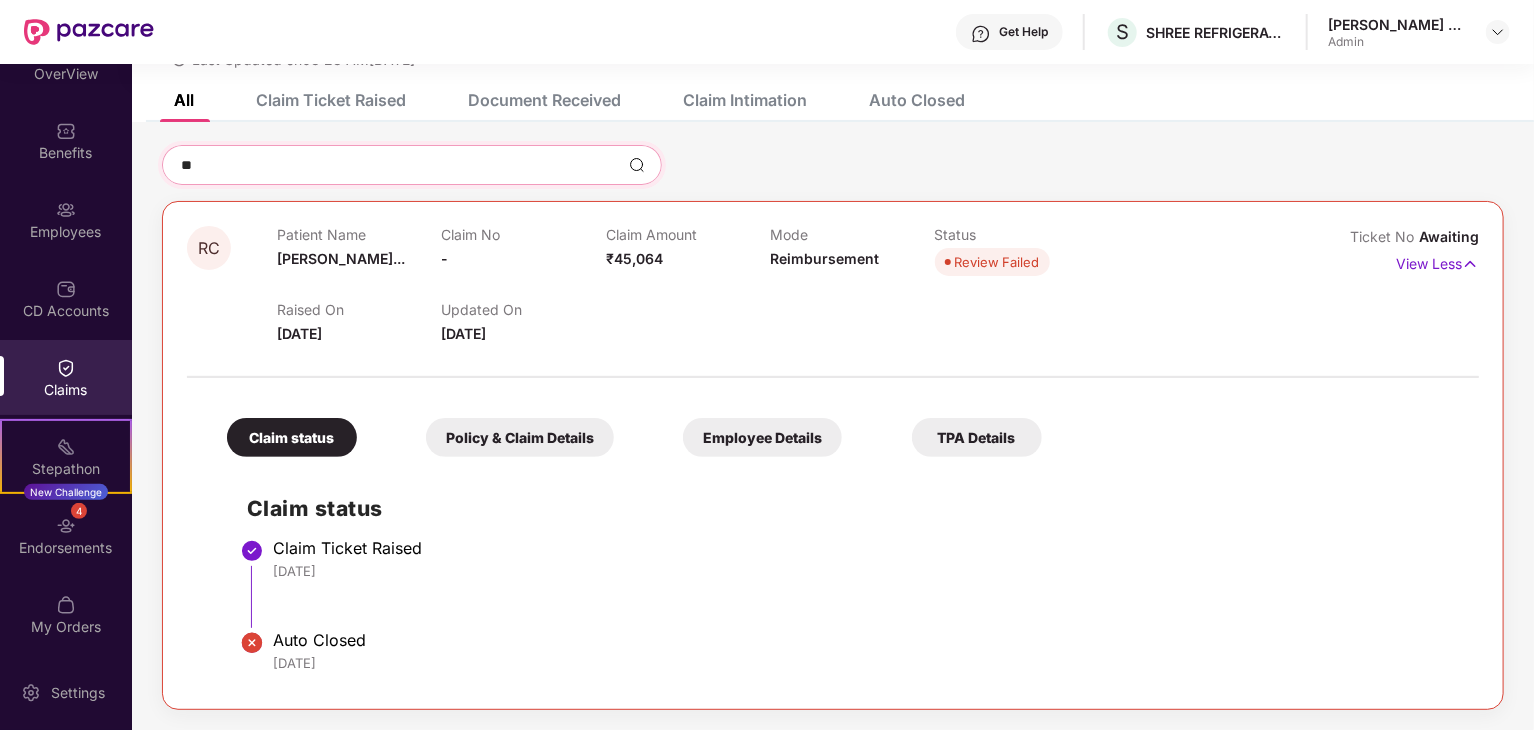 type on "*" 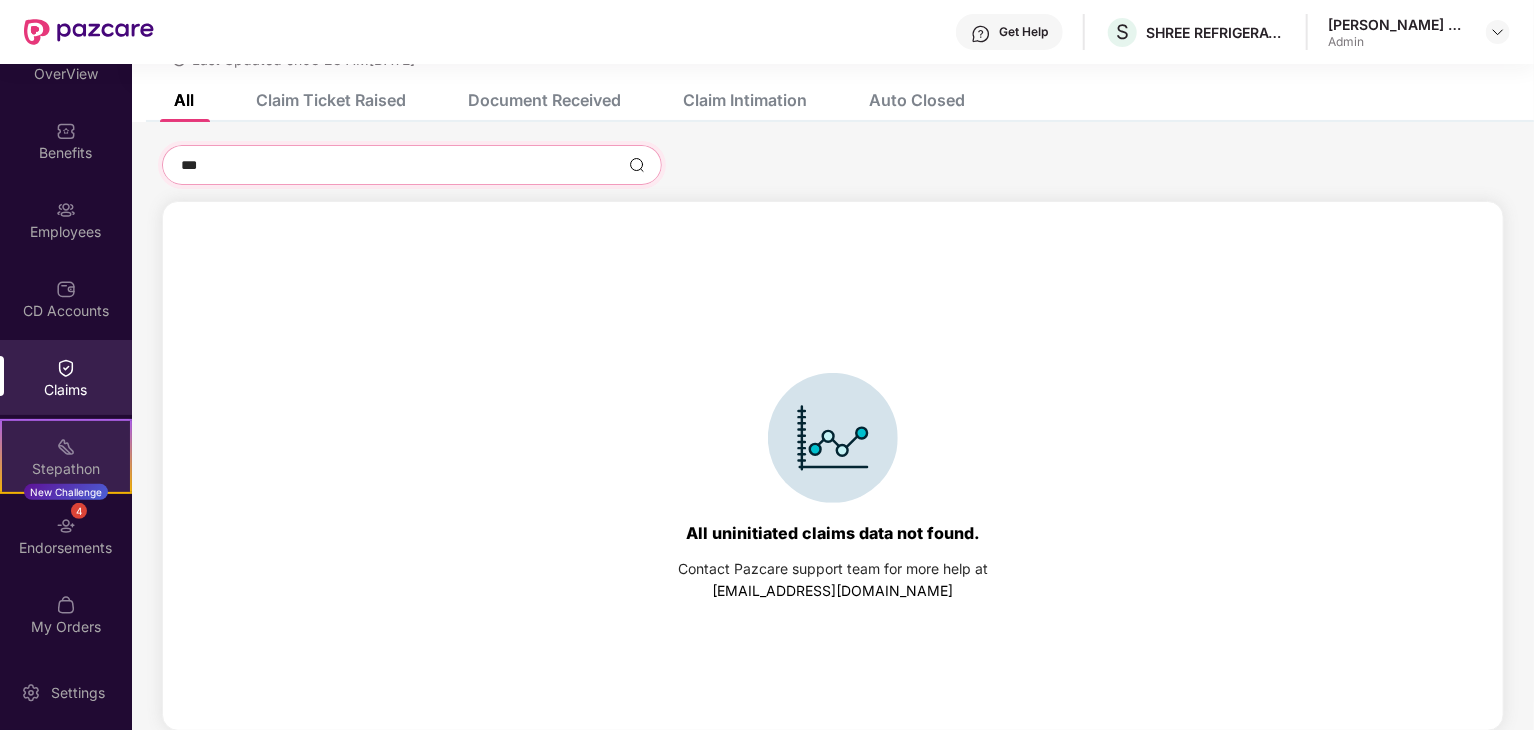 type on "***" 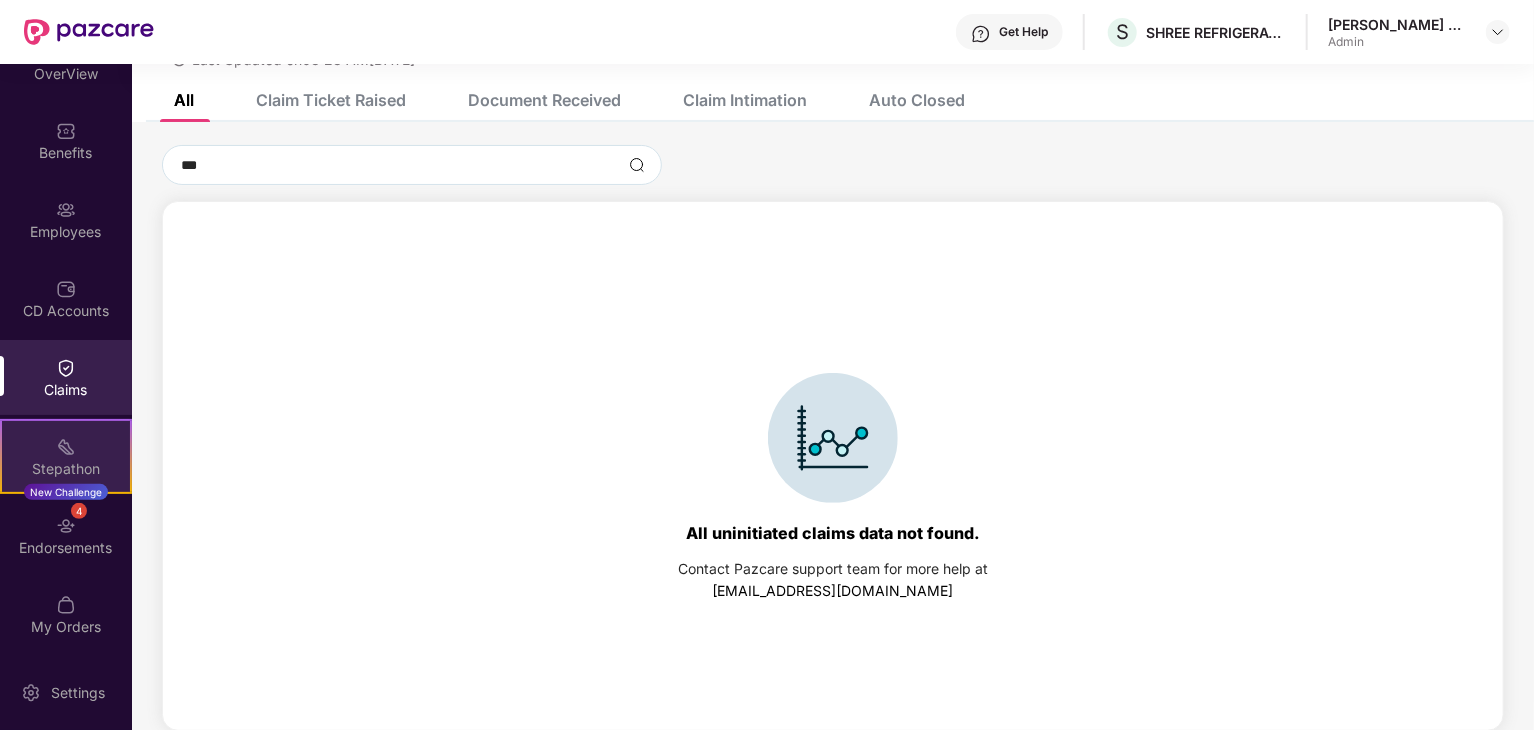 click on "Stepathon New Challenge" at bounding box center (66, 456) 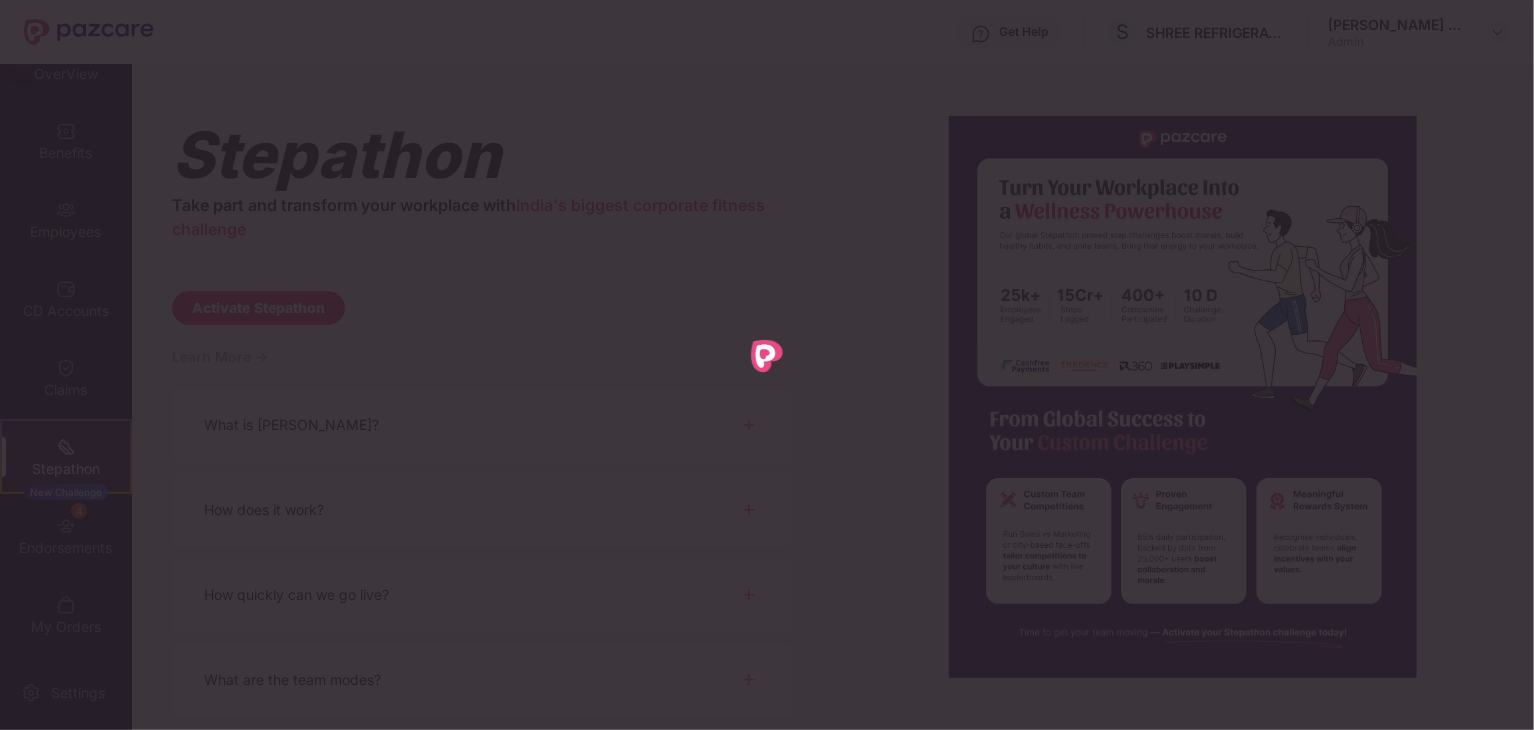 scroll, scrollTop: 0, scrollLeft: 0, axis: both 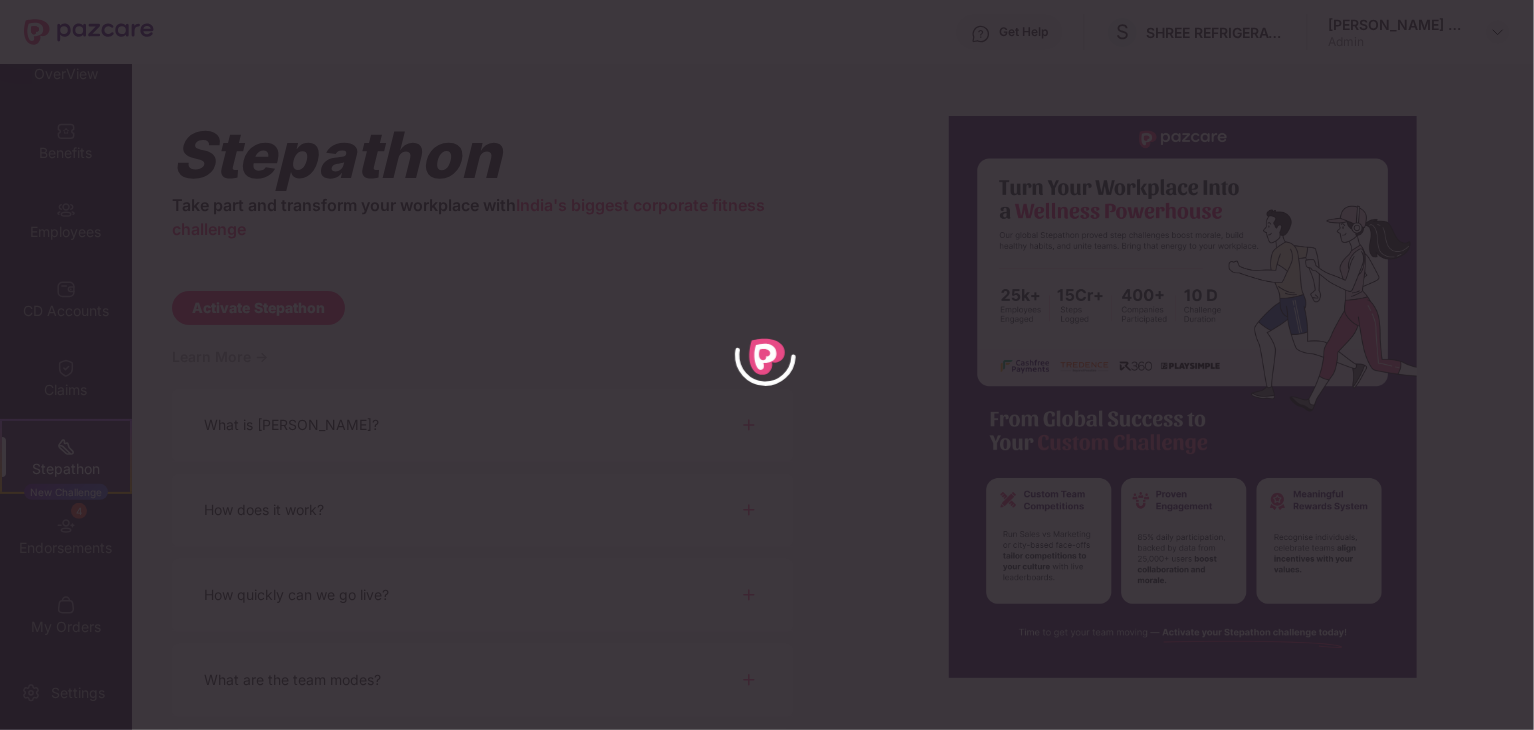 click at bounding box center (767, 365) 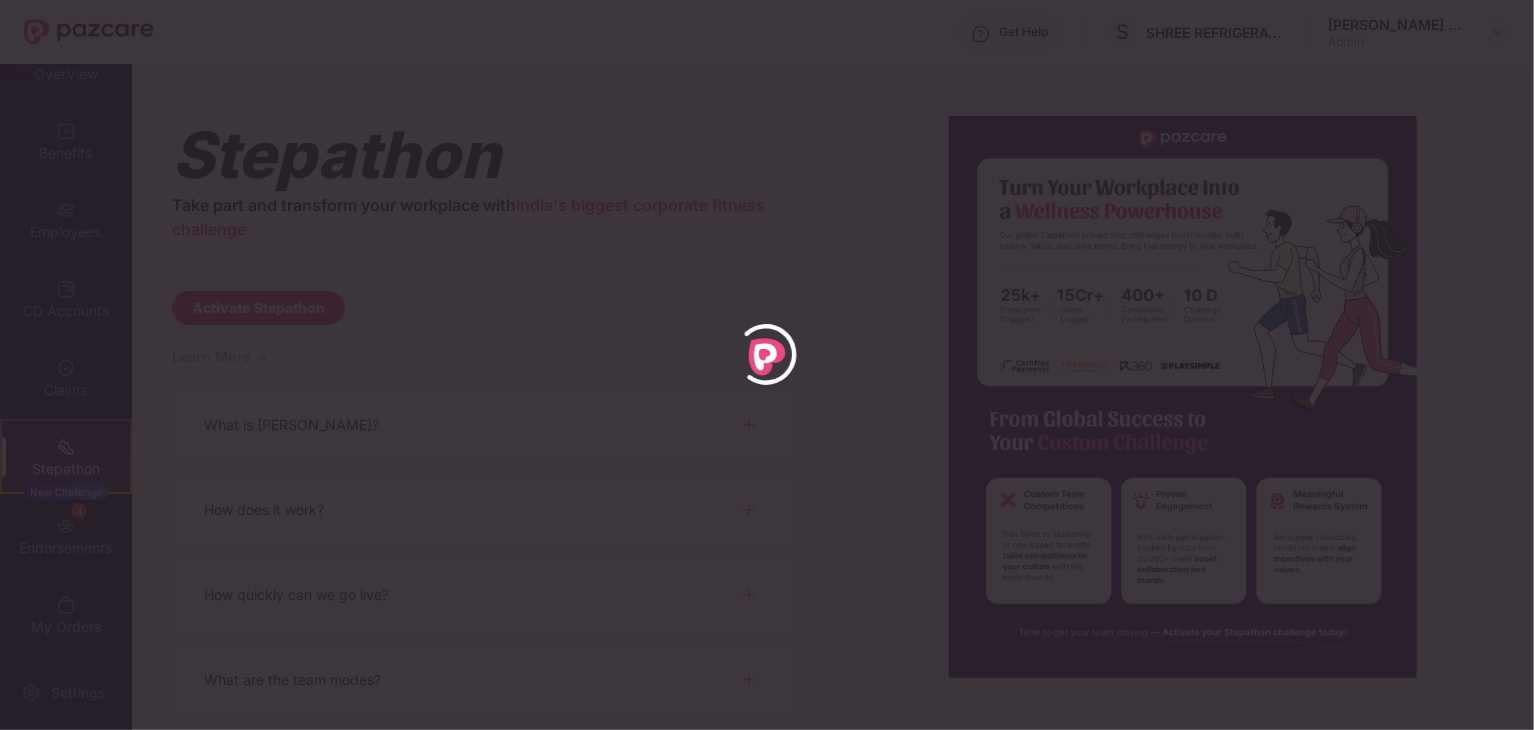 click at bounding box center (767, 365) 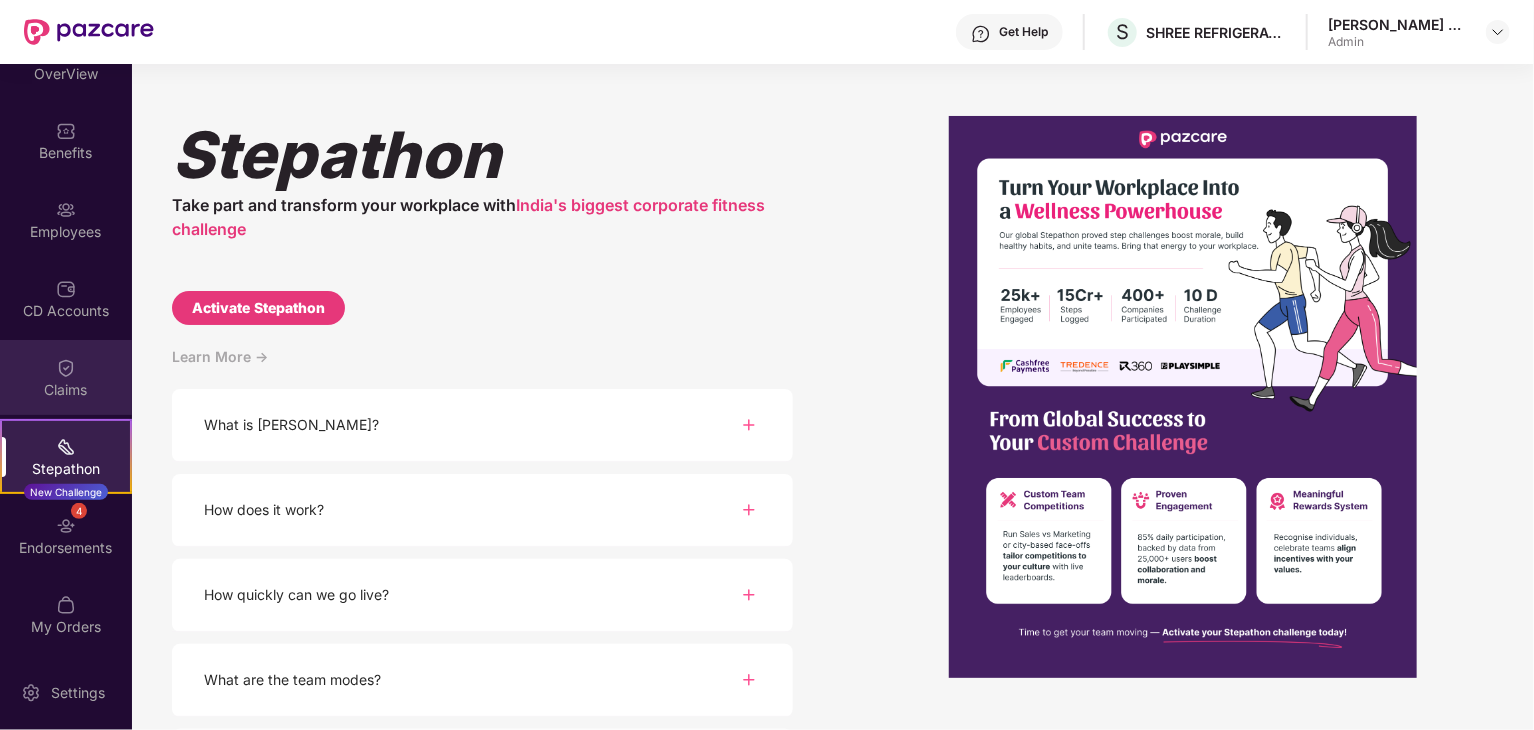 click on "Claims" at bounding box center [66, 377] 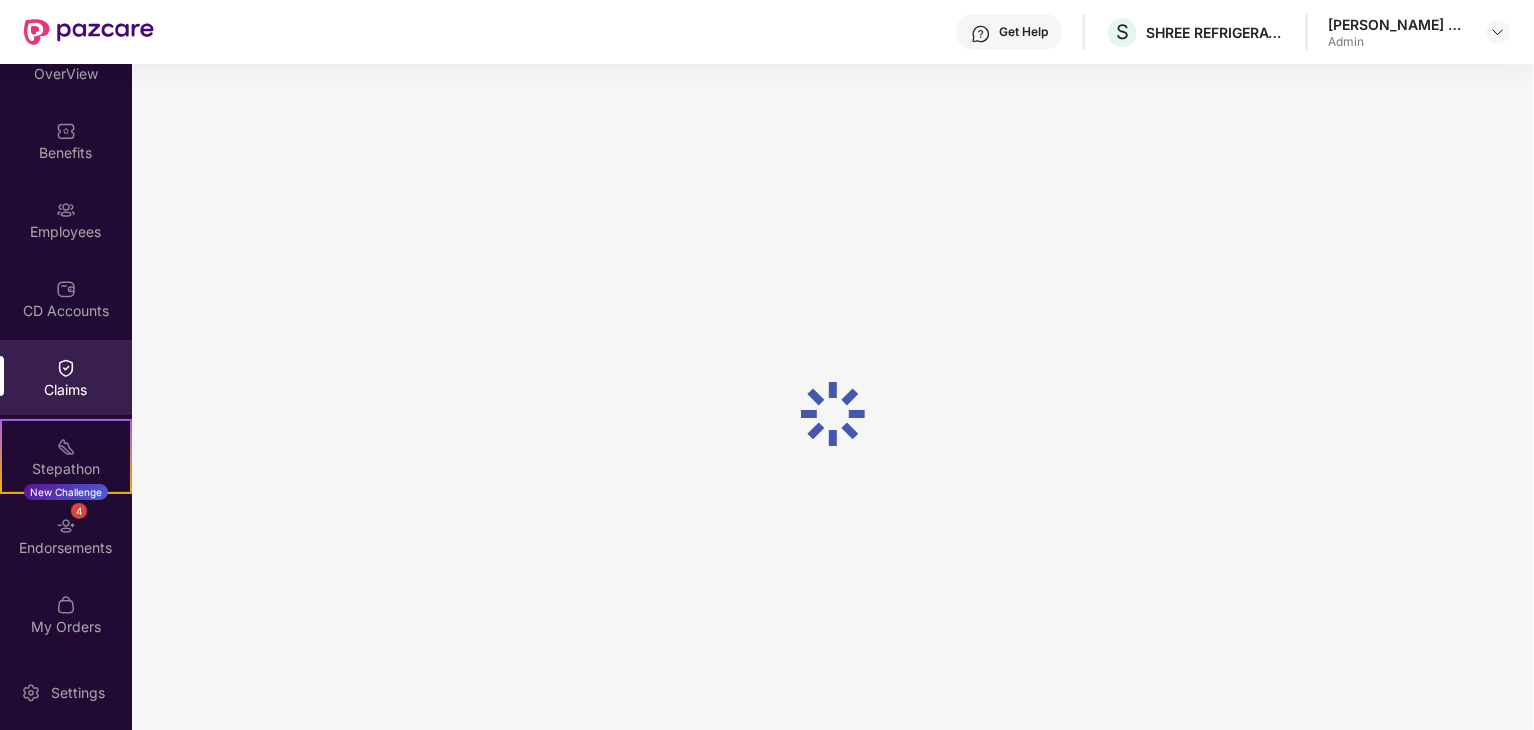 click at bounding box center (832, 414) 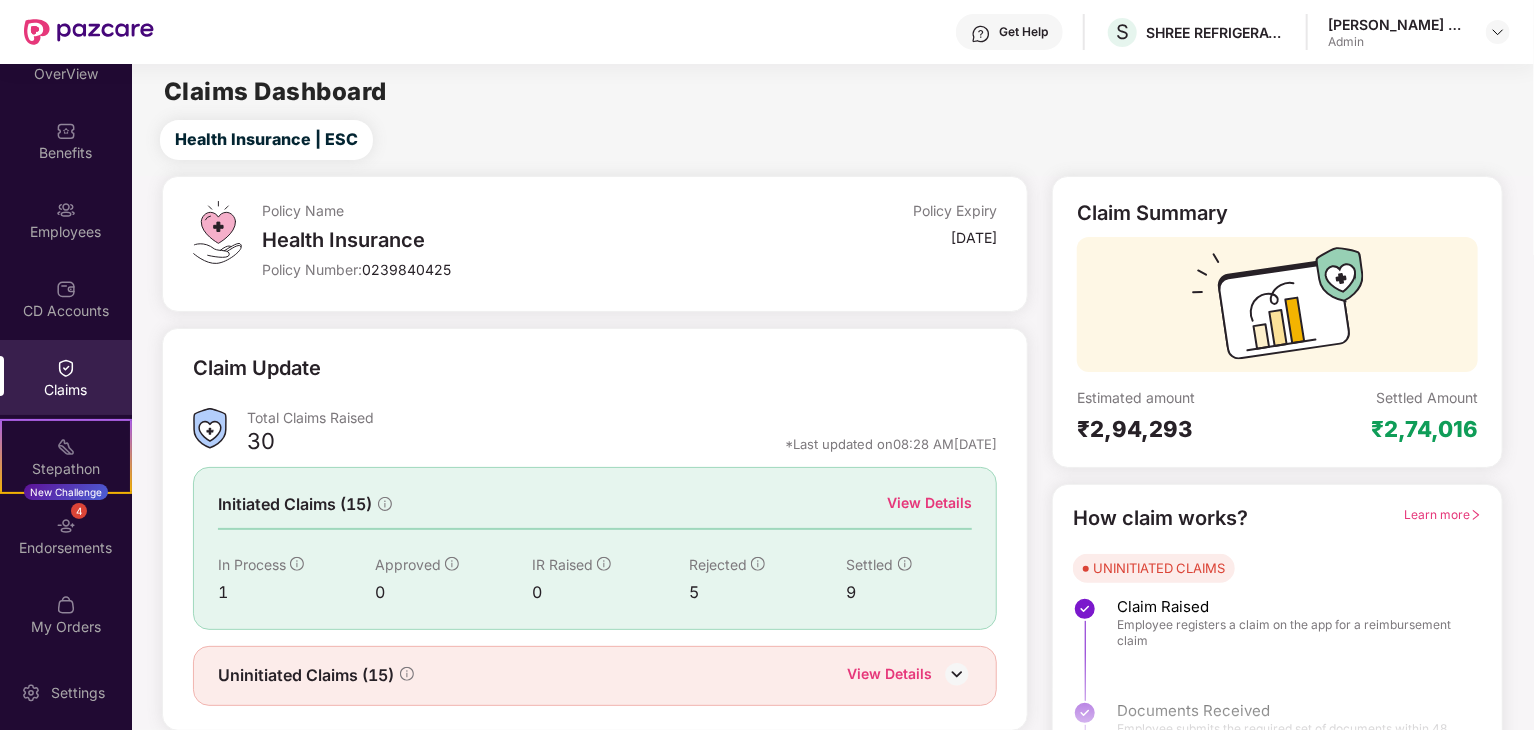 click on "Claim Summary Estimated amount ₹2,94,293 Settled Amount ₹2,74,016" at bounding box center [1277, 322] 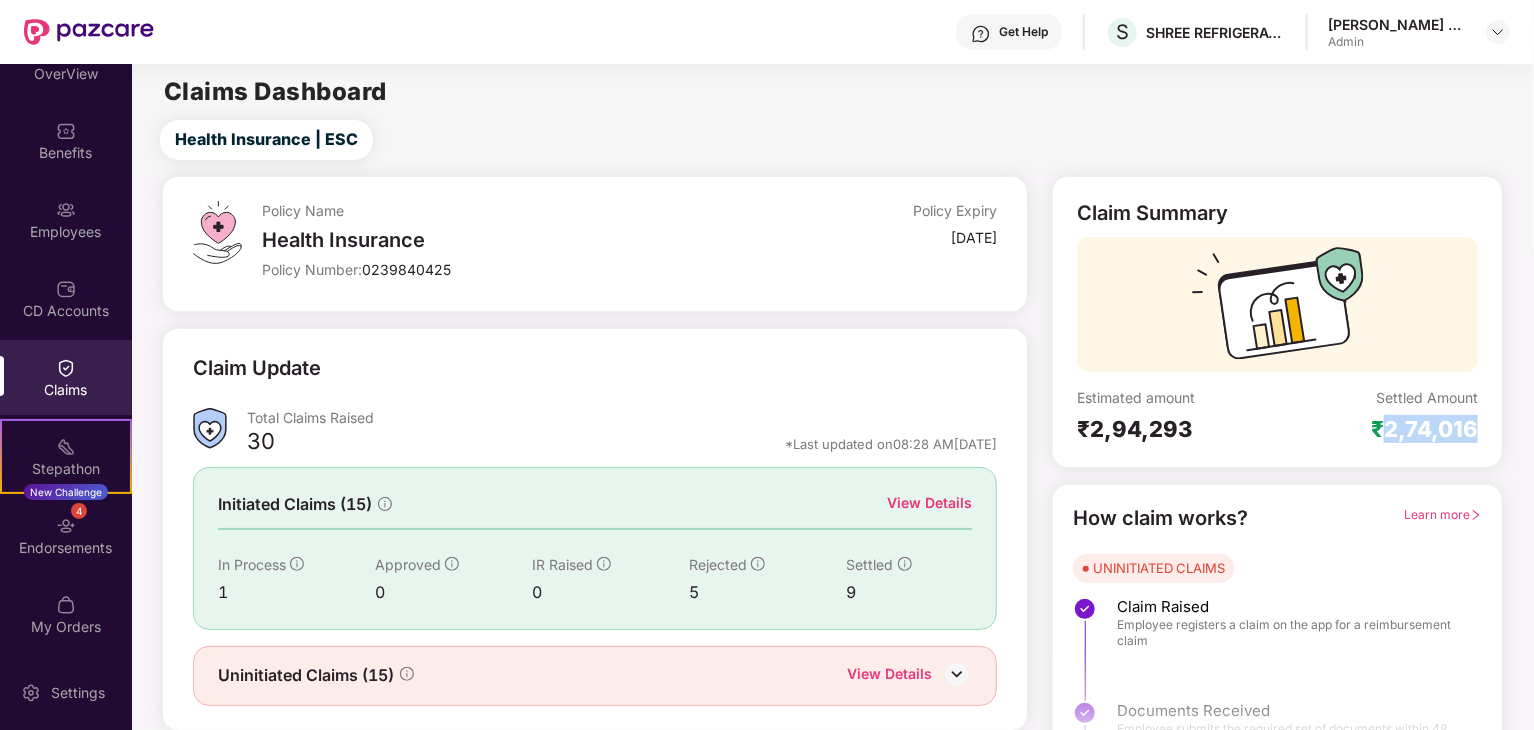 drag, startPoint x: 1464, startPoint y: 455, endPoint x: 1434, endPoint y: 429, distance: 39.698868 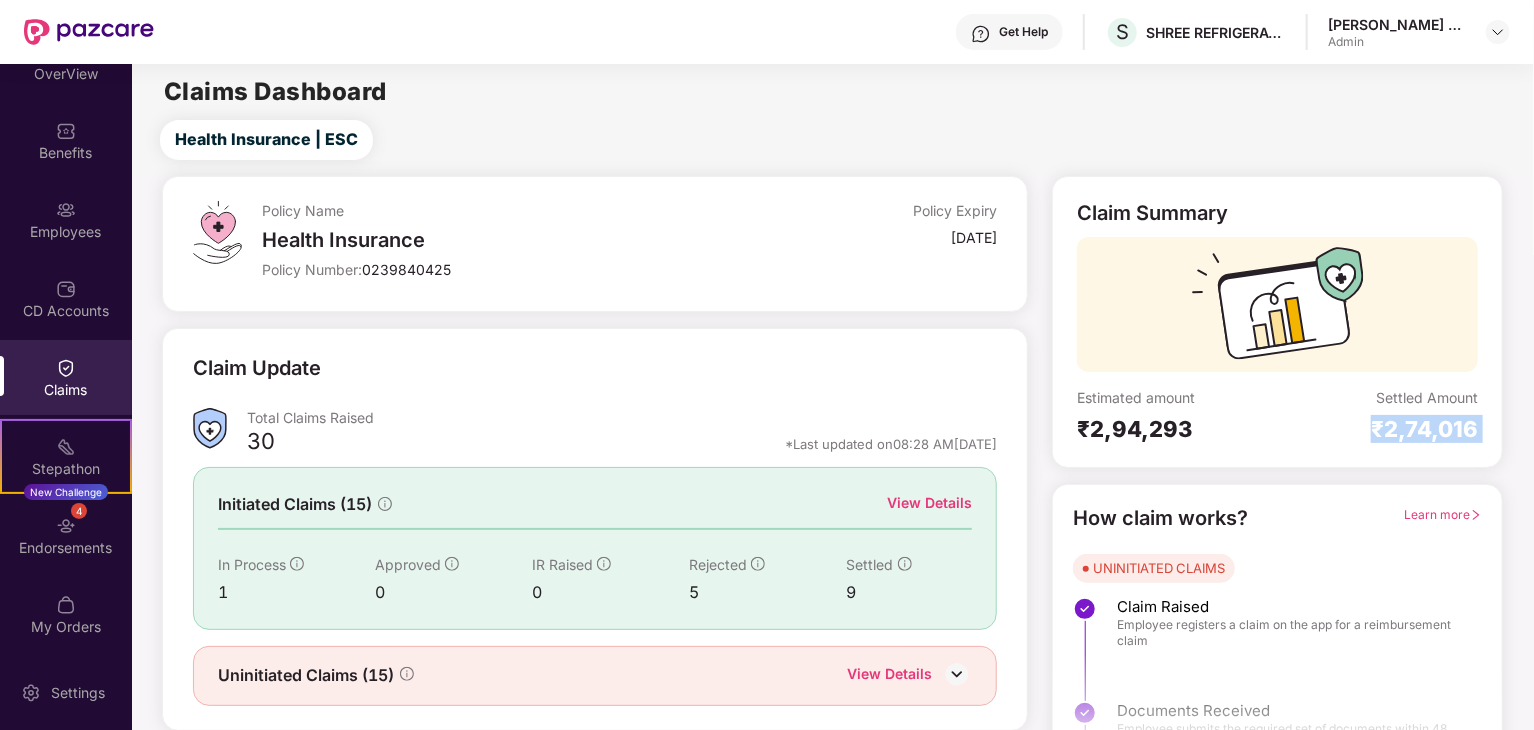 click on "₹2,74,016" at bounding box center (1424, 429) 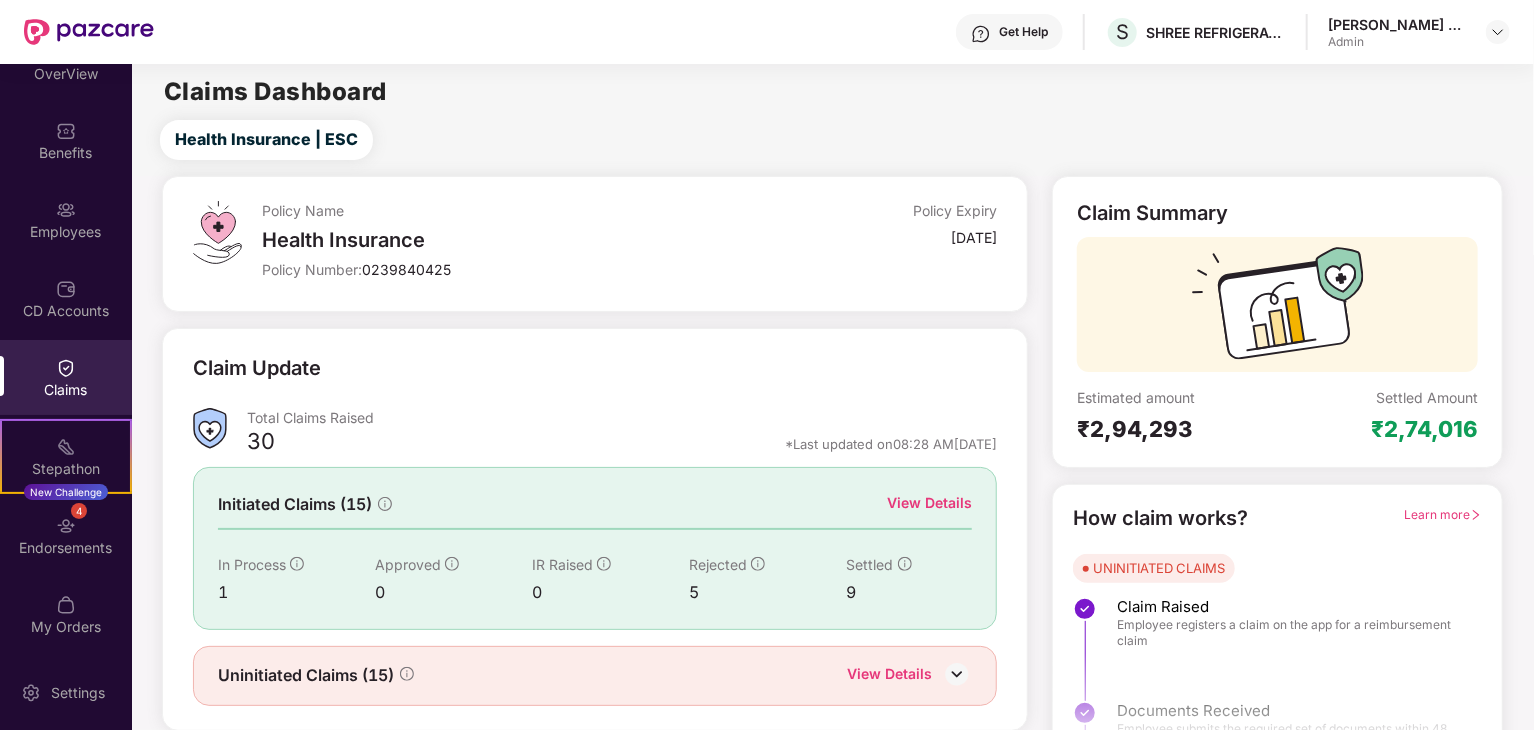click on "Uninitiated Claims (15) View Details" at bounding box center (595, 676) 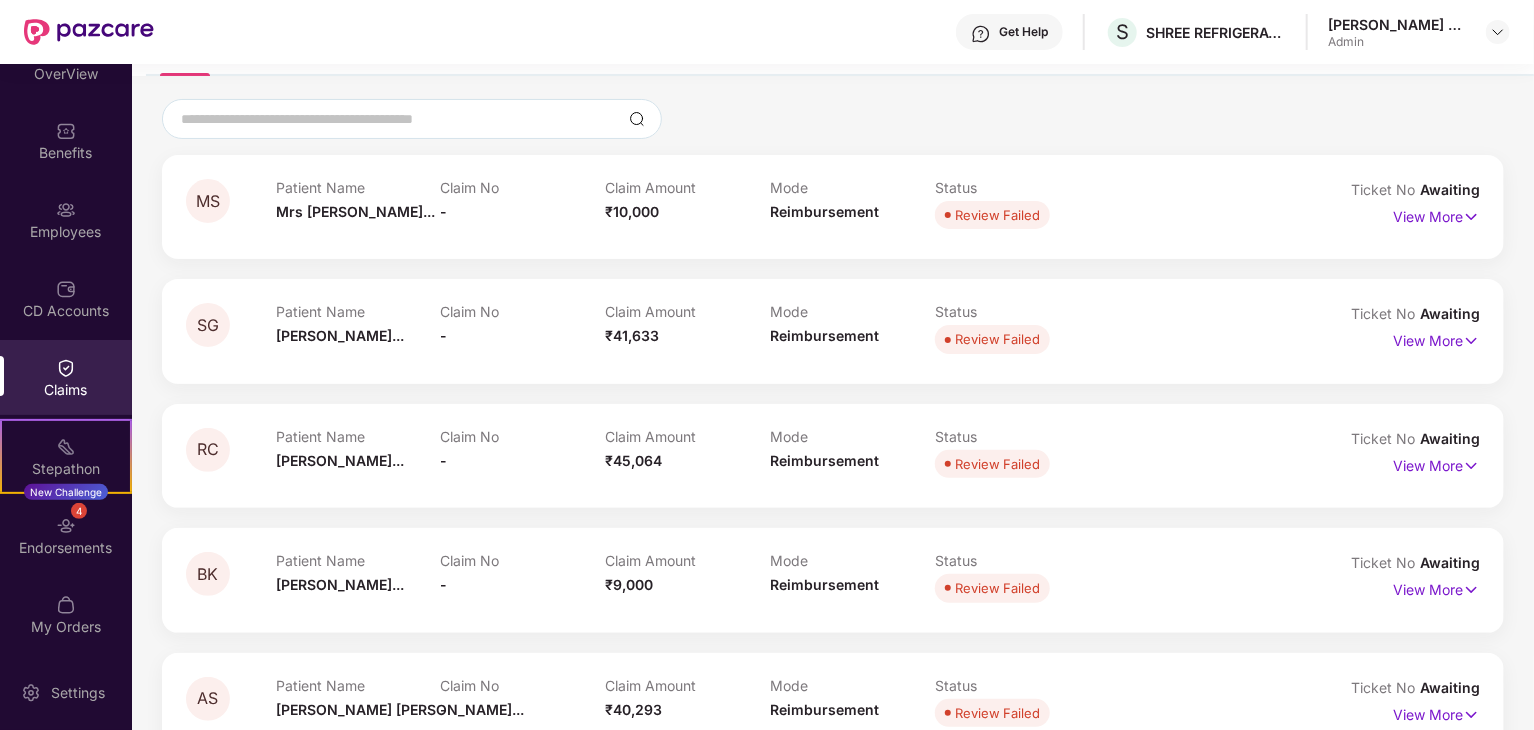 scroll, scrollTop: 80, scrollLeft: 0, axis: vertical 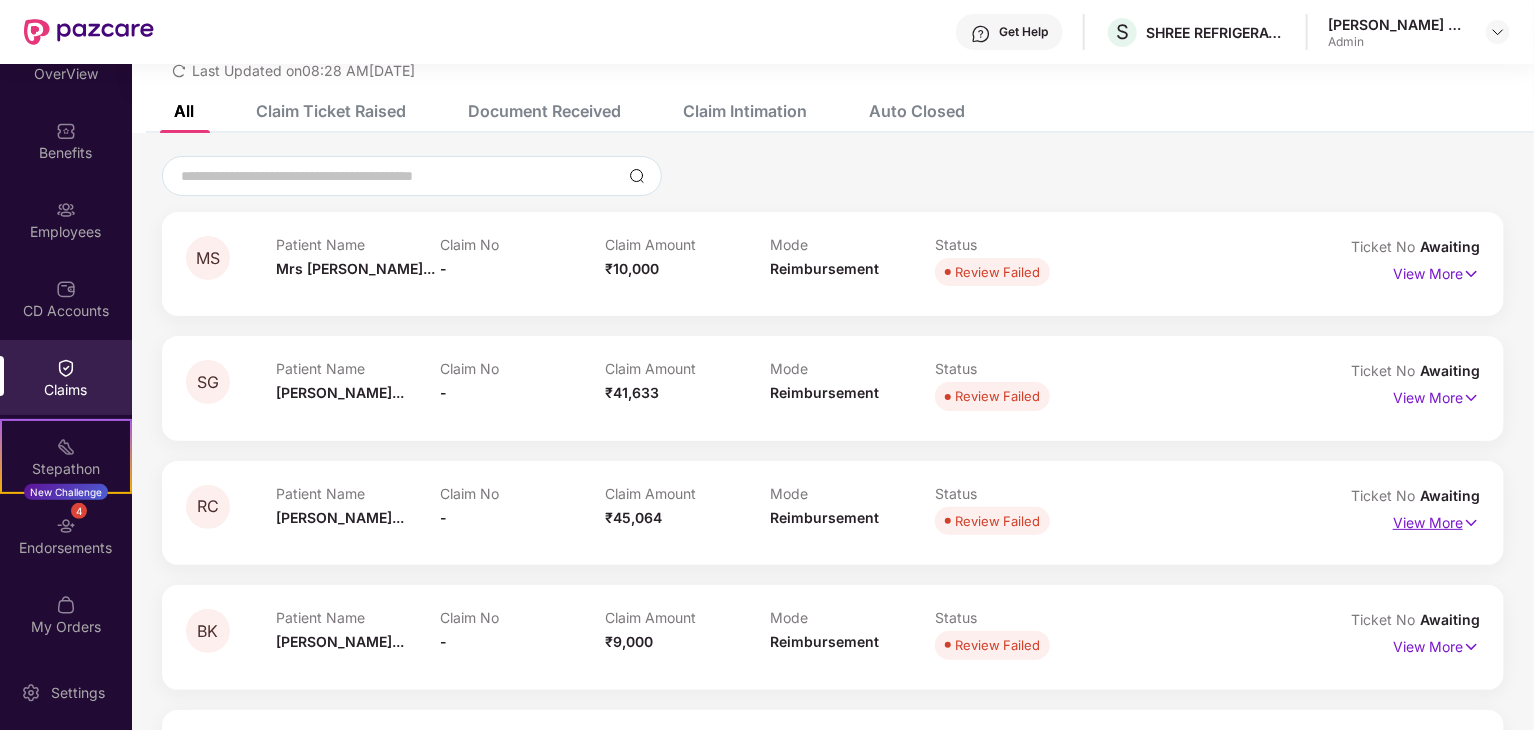 click on "View More" at bounding box center [1436, 520] 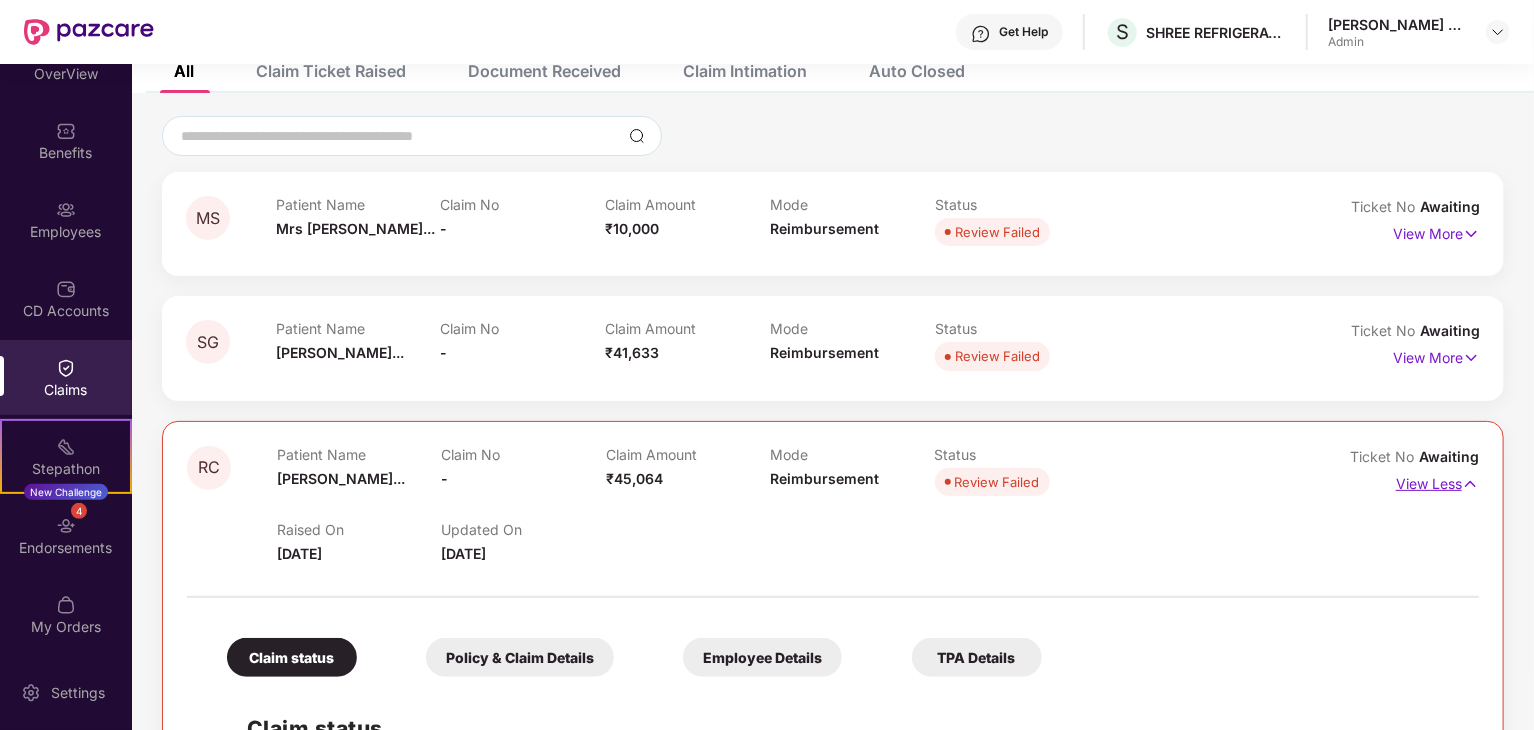 scroll, scrollTop: 80, scrollLeft: 0, axis: vertical 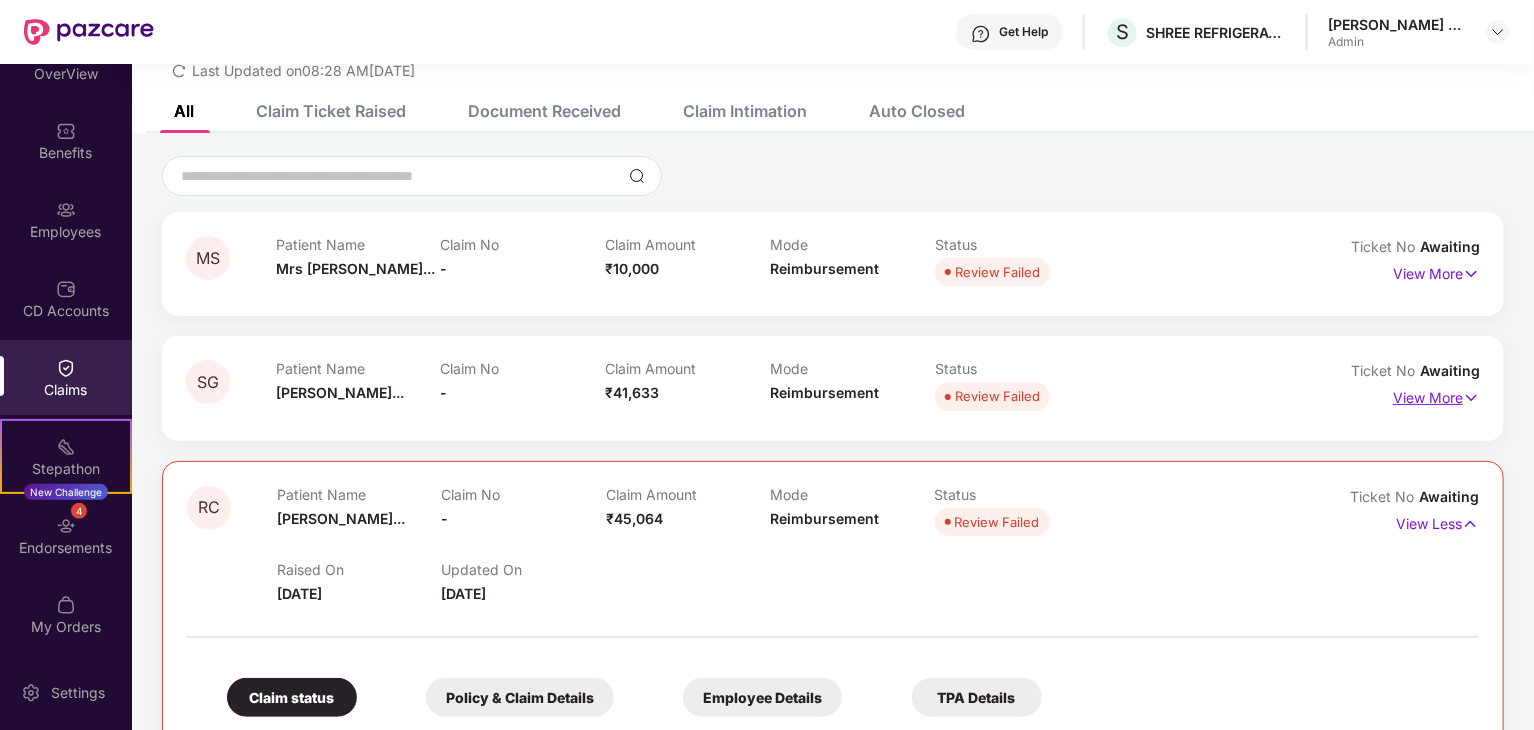 click on "View More" at bounding box center (1436, 395) 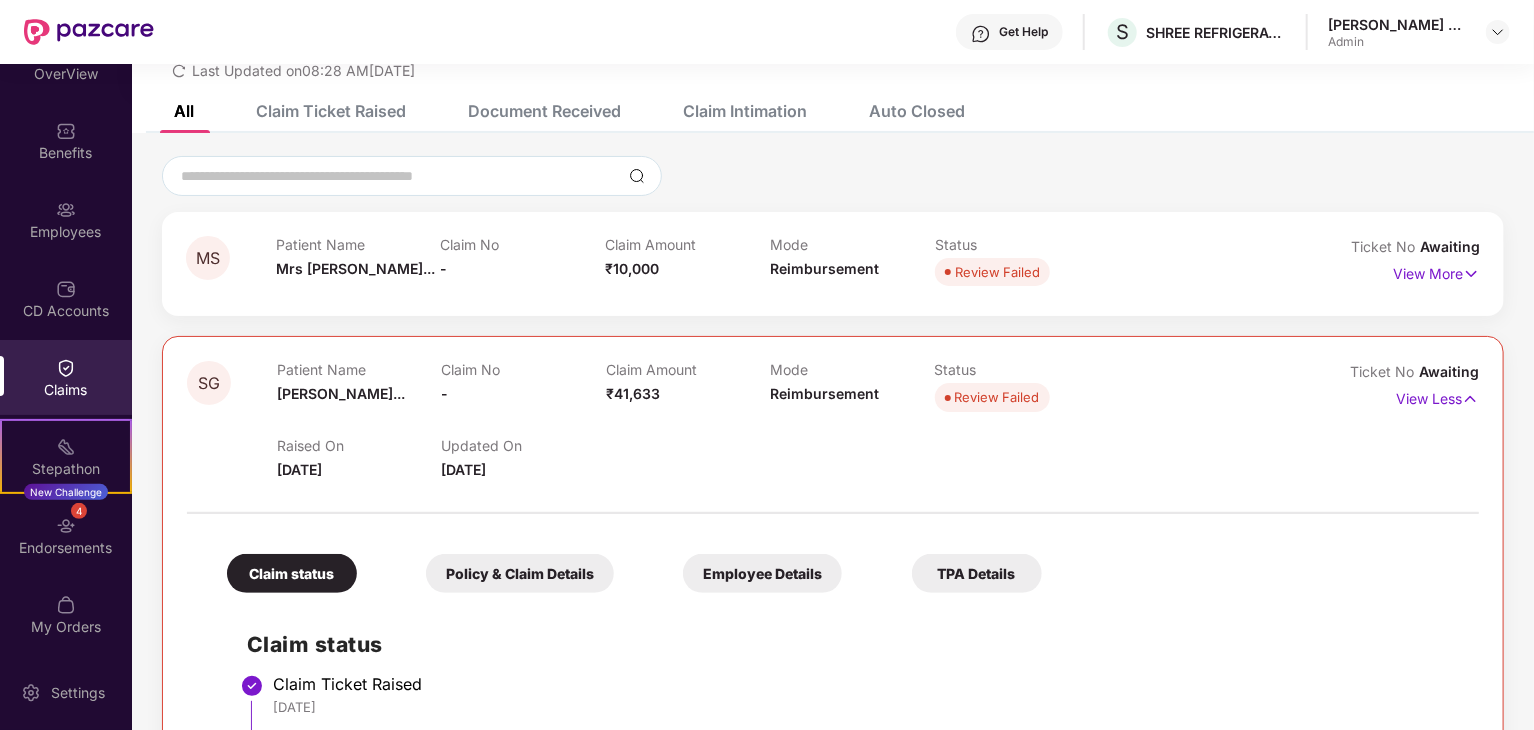 click on "Claim status Policy & Claim Details Employee Details TPA Details Claim status Claim Ticket Raised [DATE] Auto Closed [DATE]" at bounding box center (833, 672) 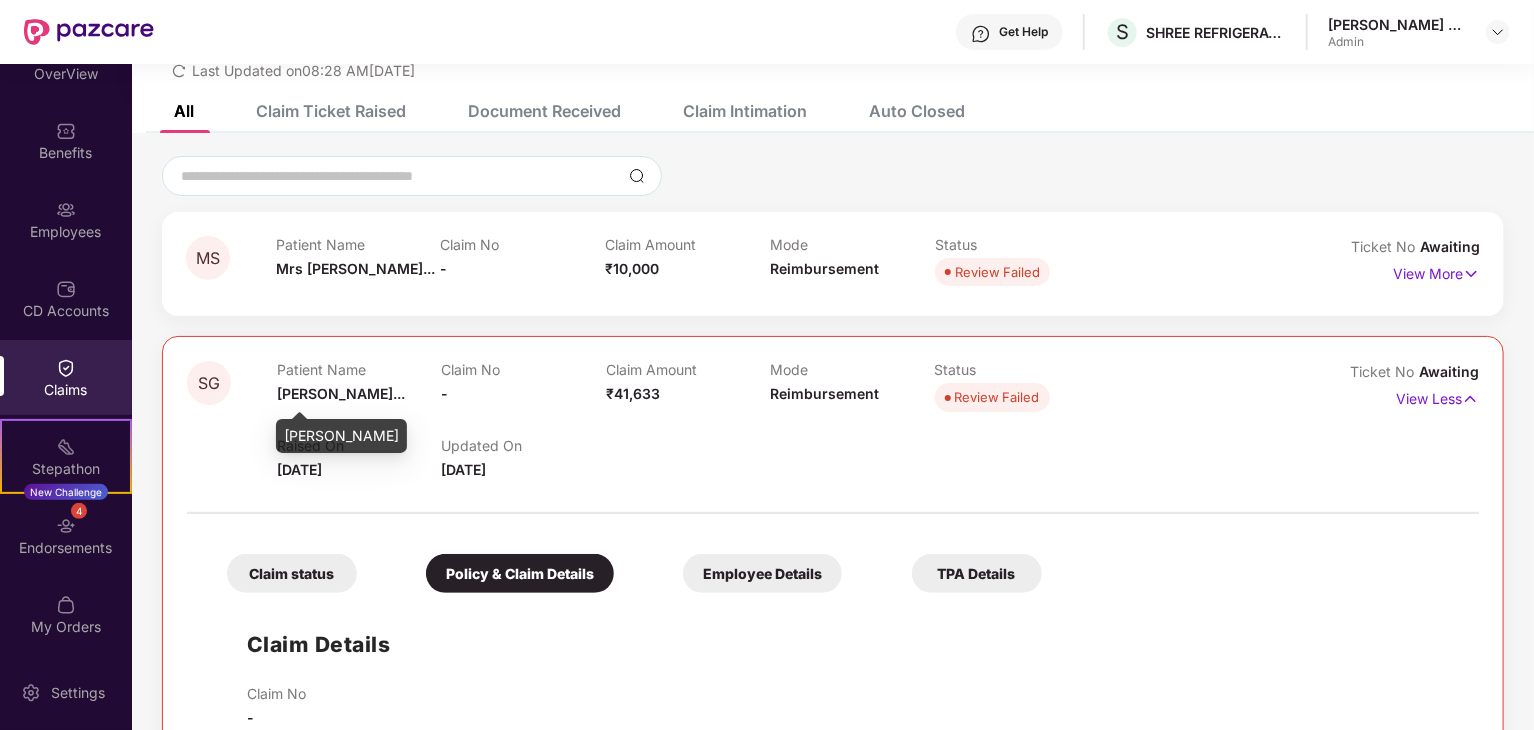 click on "[PERSON_NAME]..." at bounding box center (341, 393) 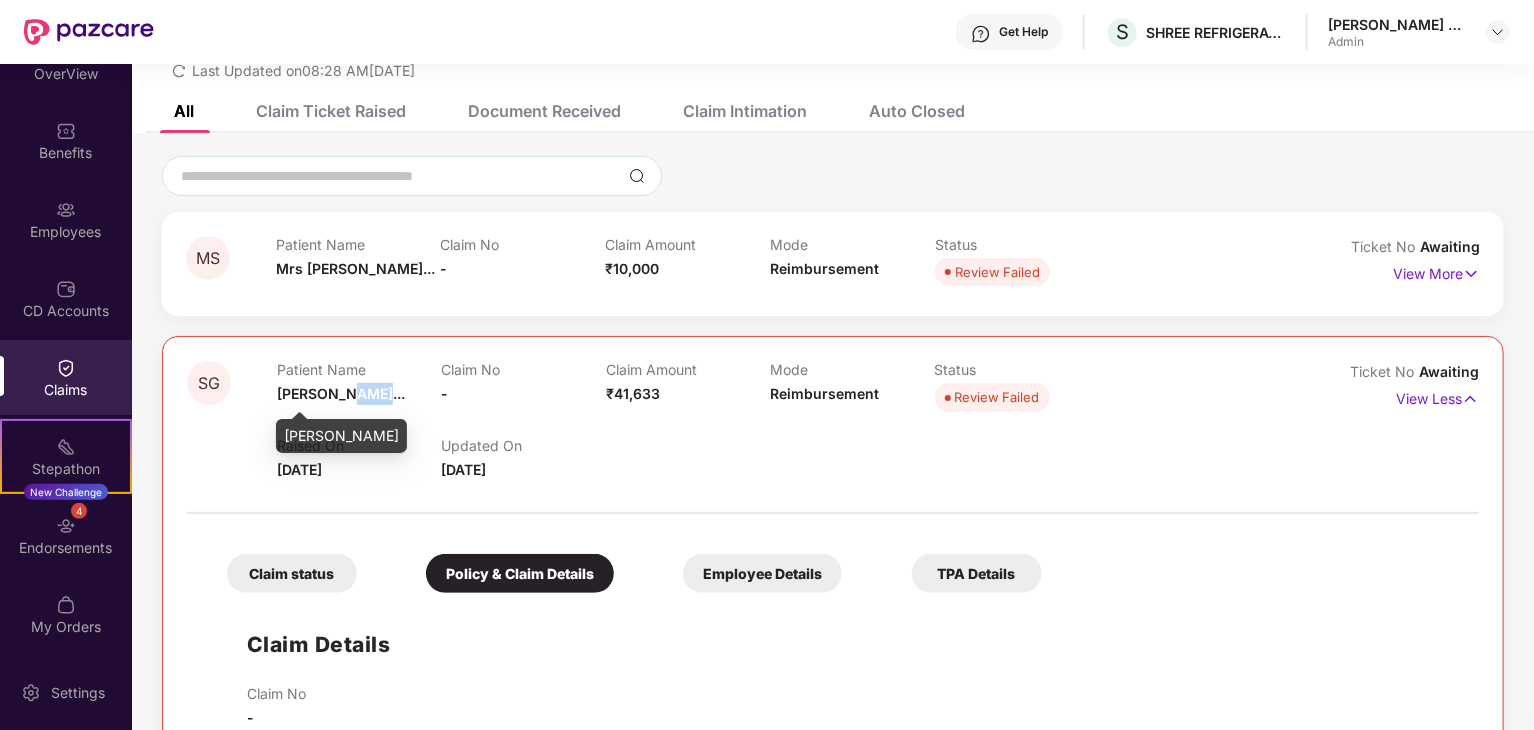 click on "[PERSON_NAME]..." at bounding box center (341, 393) 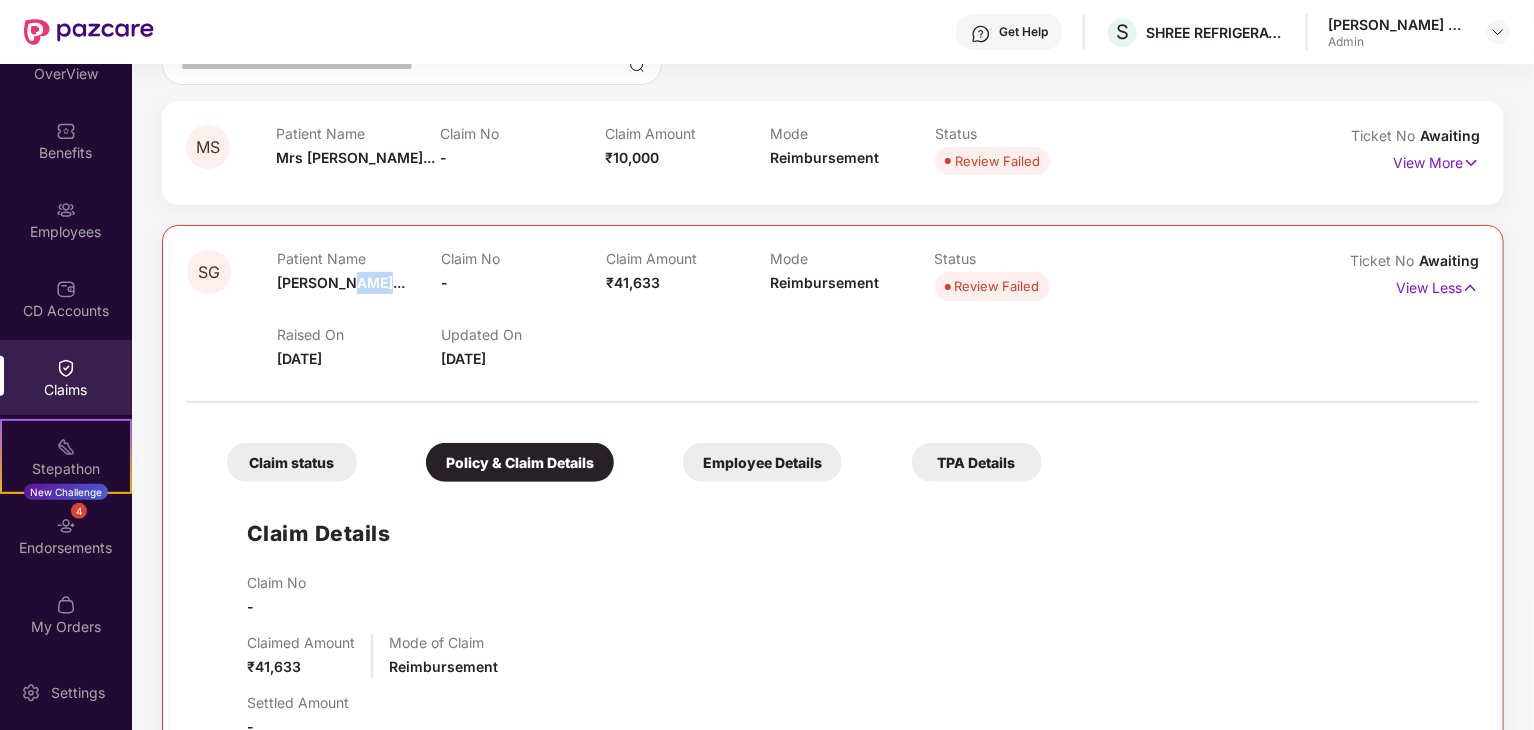 scroll, scrollTop: 0, scrollLeft: 0, axis: both 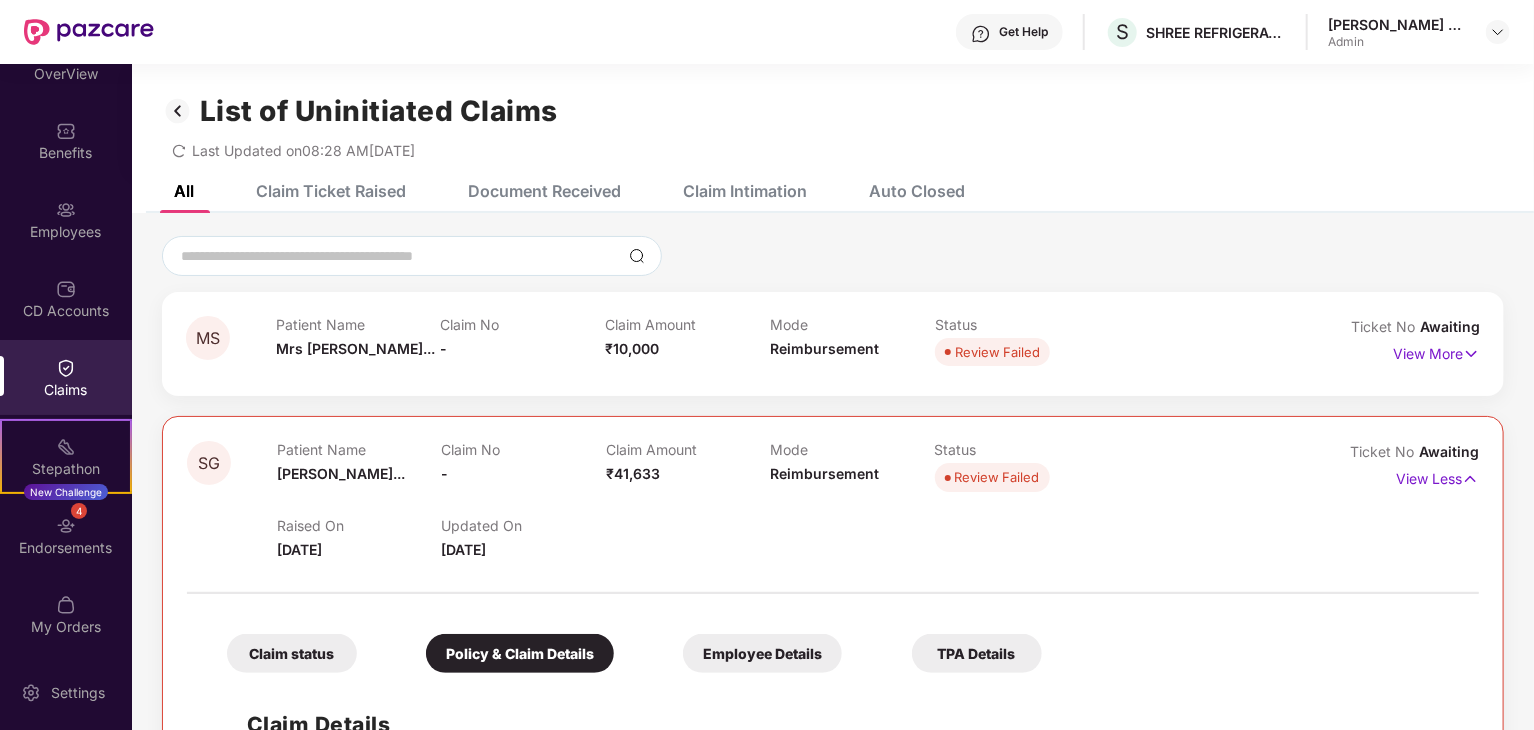 click on "Claim Ticket Raised" at bounding box center (316, 191) 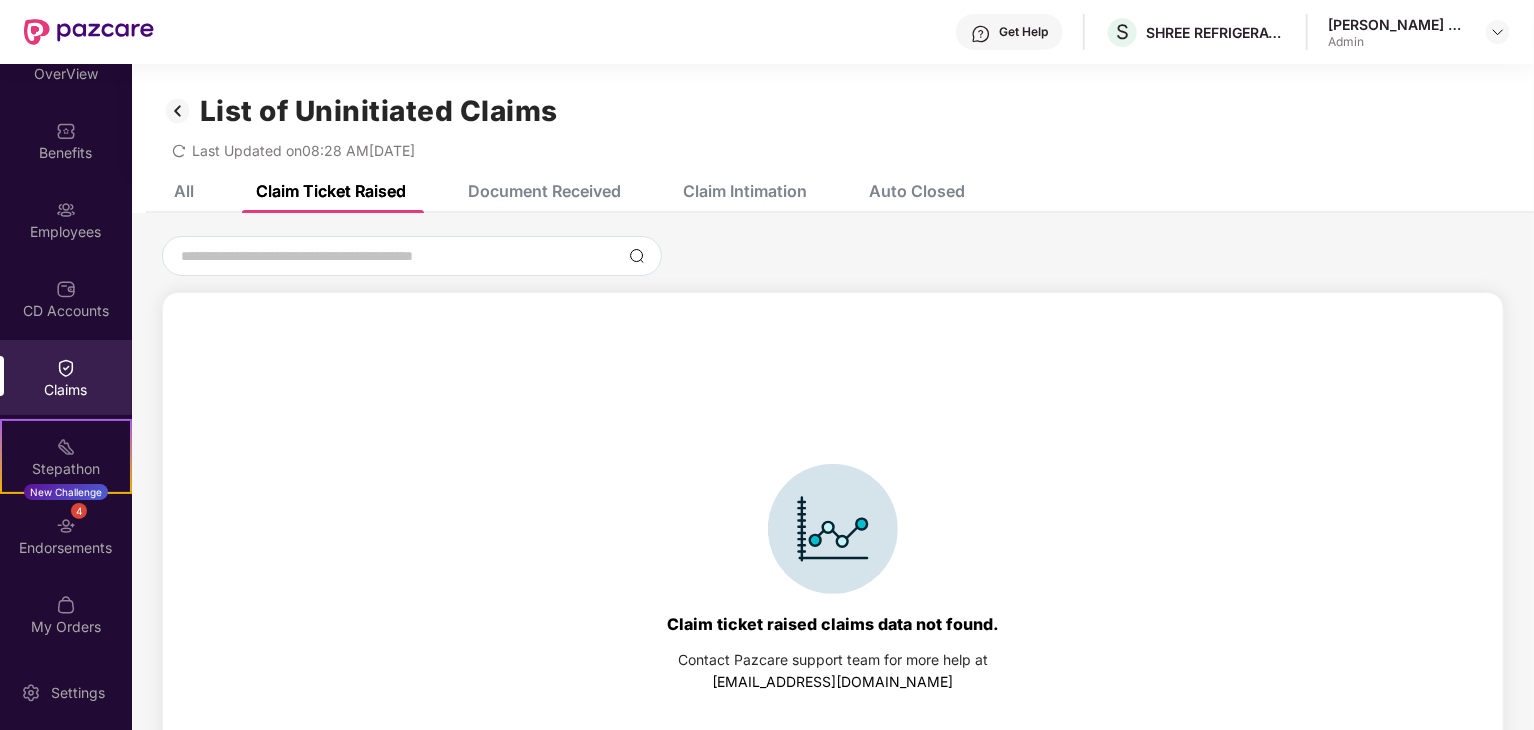 click on "Claims" at bounding box center [66, 377] 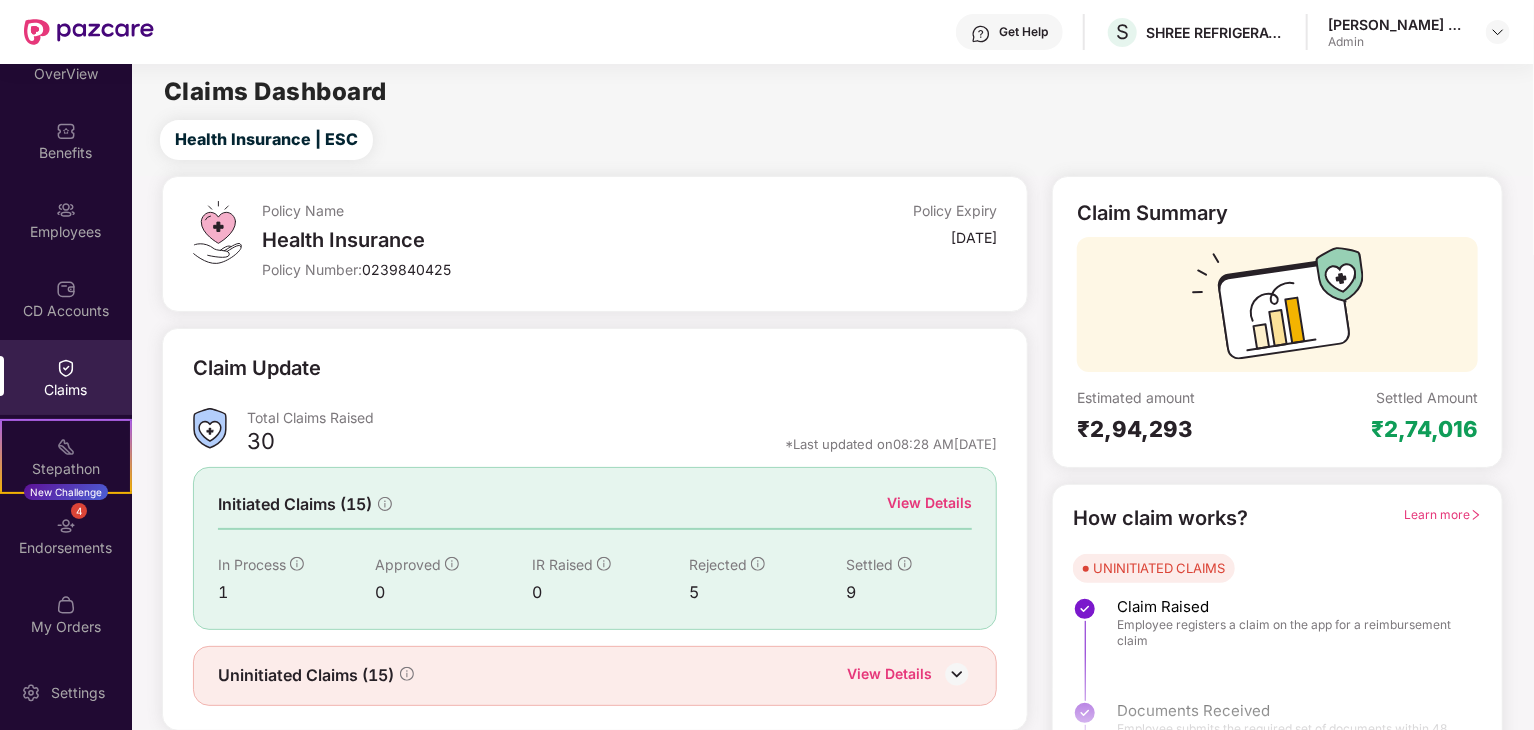 scroll, scrollTop: 41, scrollLeft: 0, axis: vertical 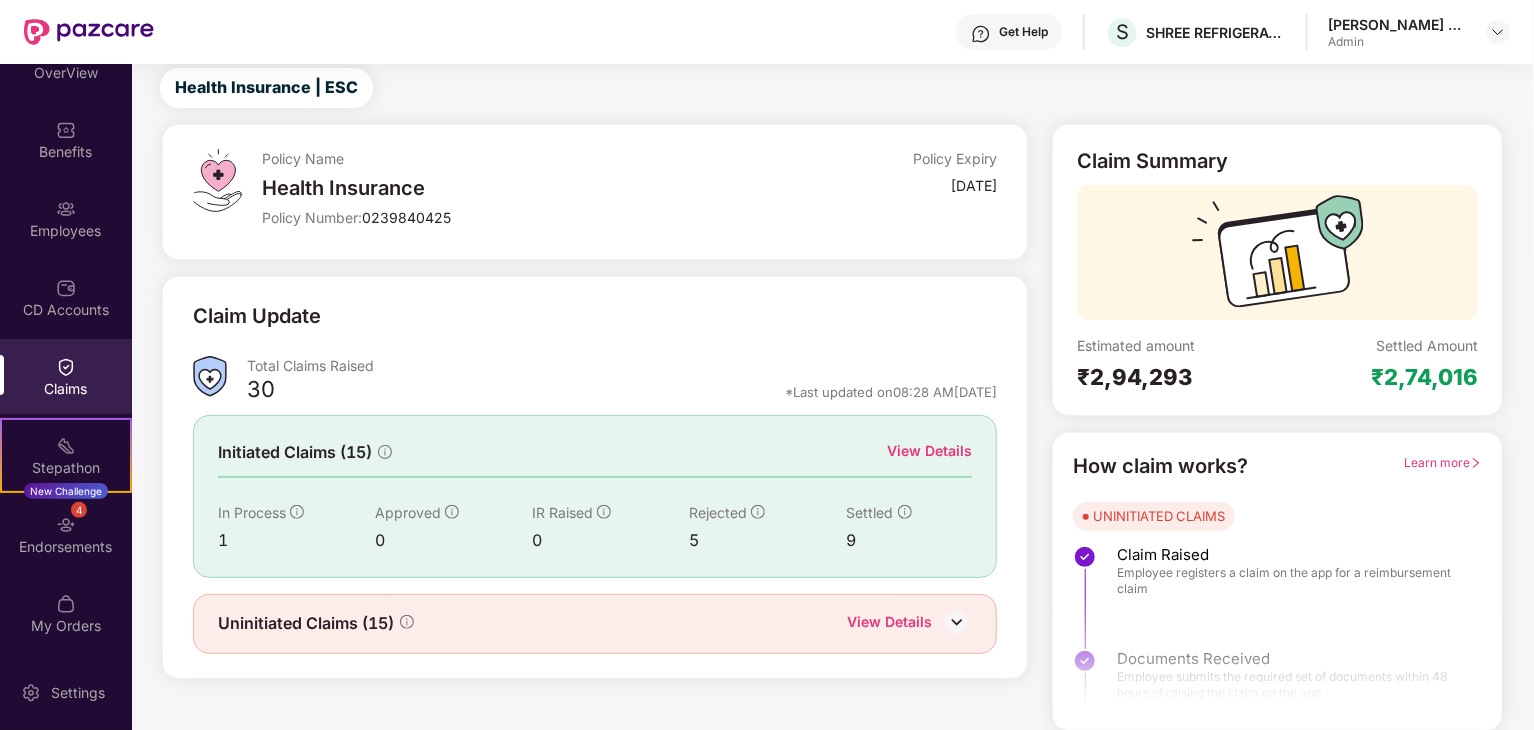 click on "Uninitiated Claims (15)" at bounding box center [306, 623] 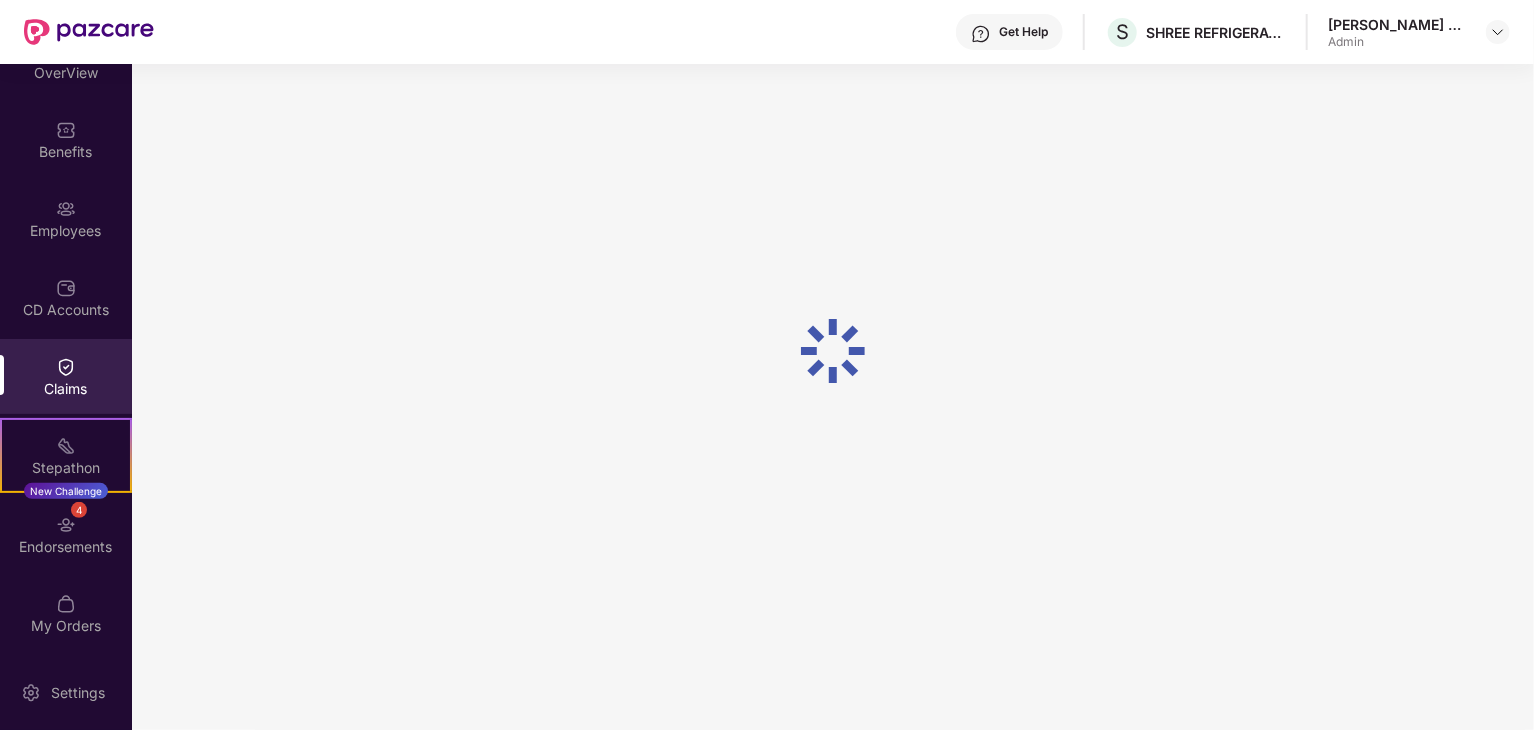 scroll, scrollTop: 64, scrollLeft: 0, axis: vertical 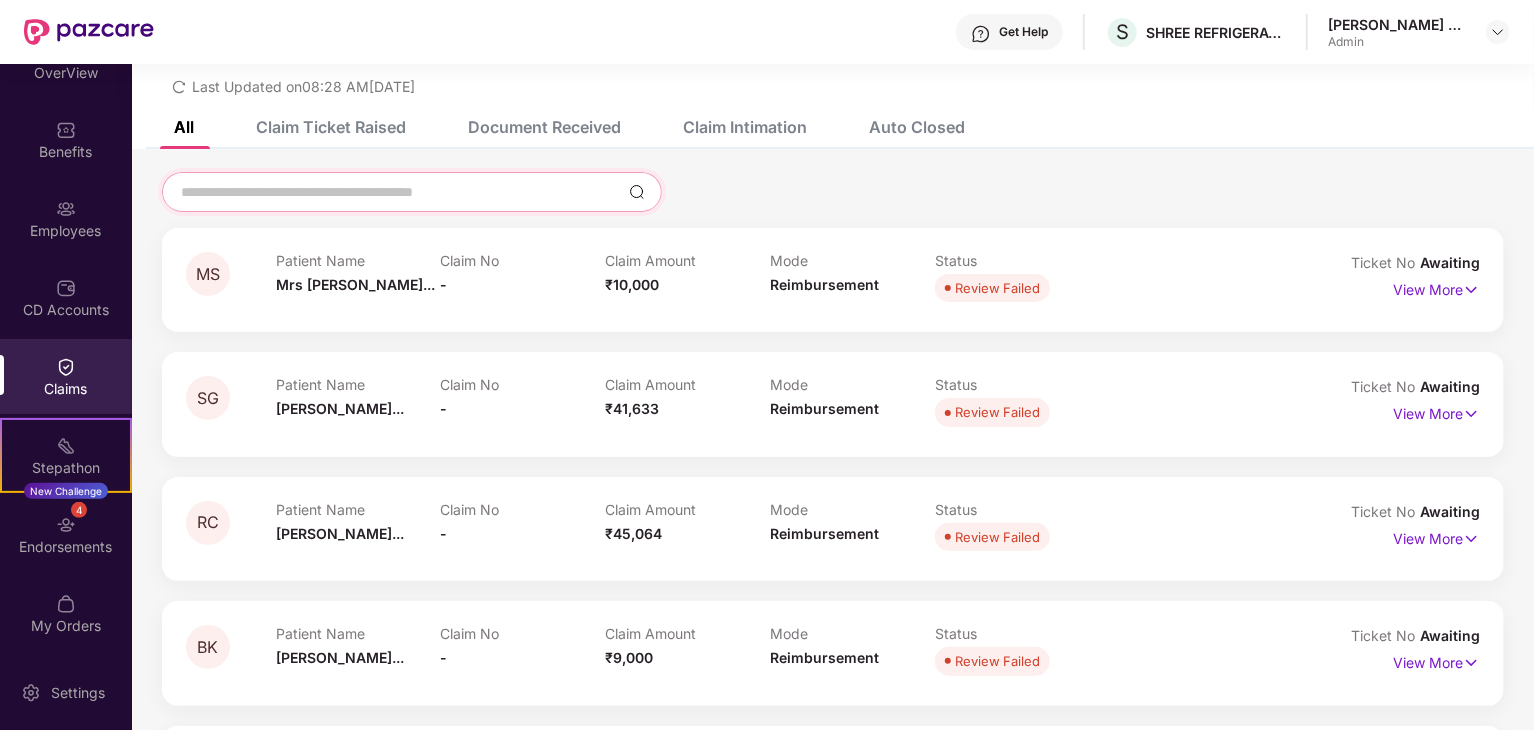 click at bounding box center [400, 192] 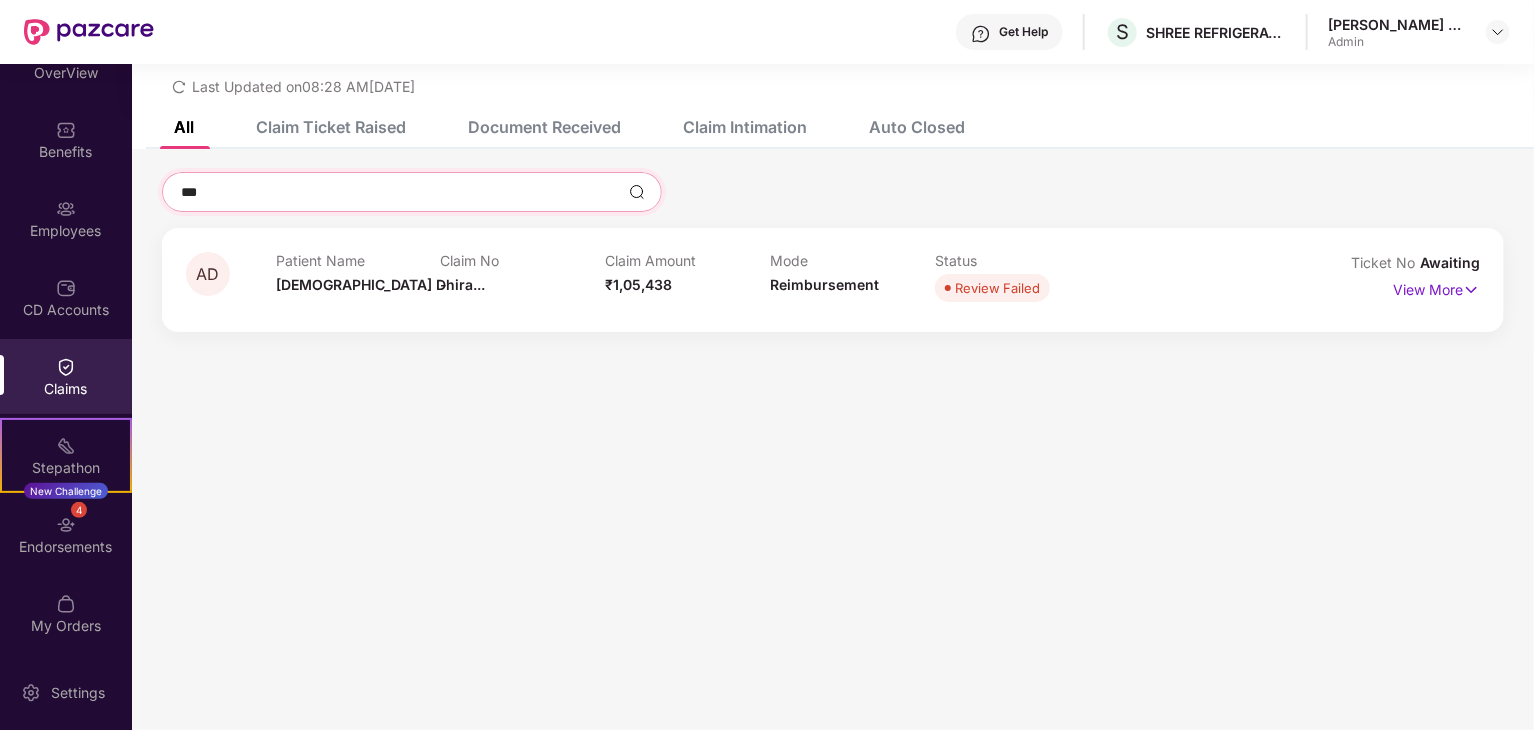 type on "***" 